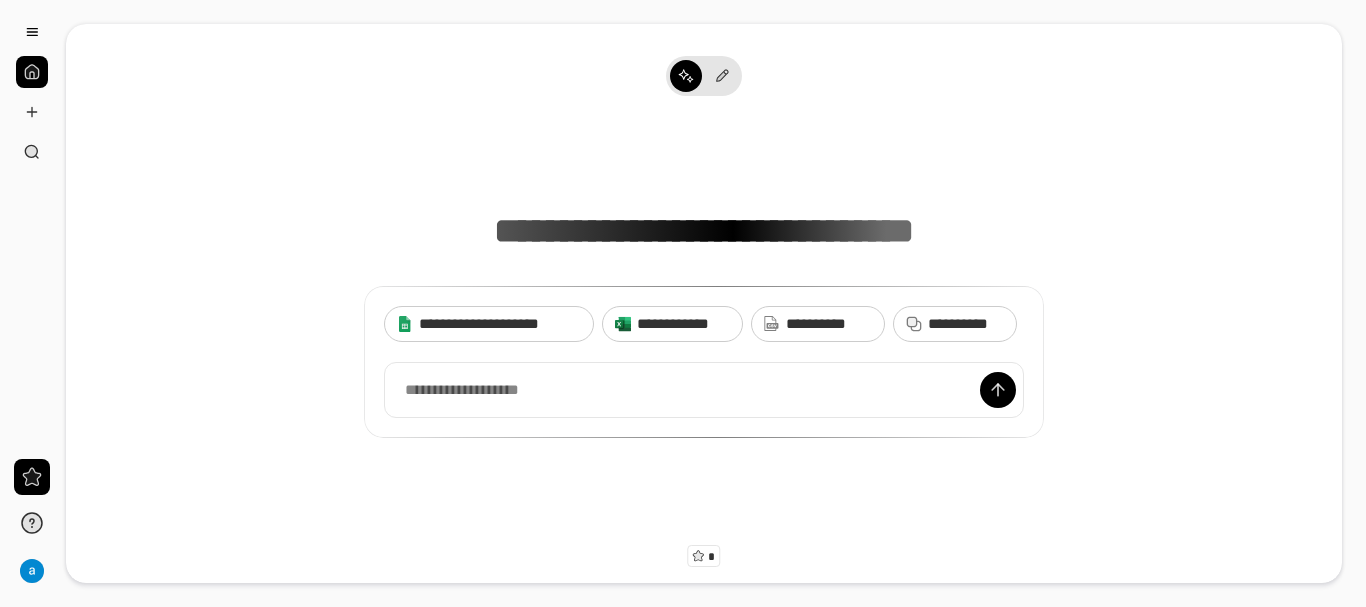 scroll, scrollTop: 0, scrollLeft: 0, axis: both 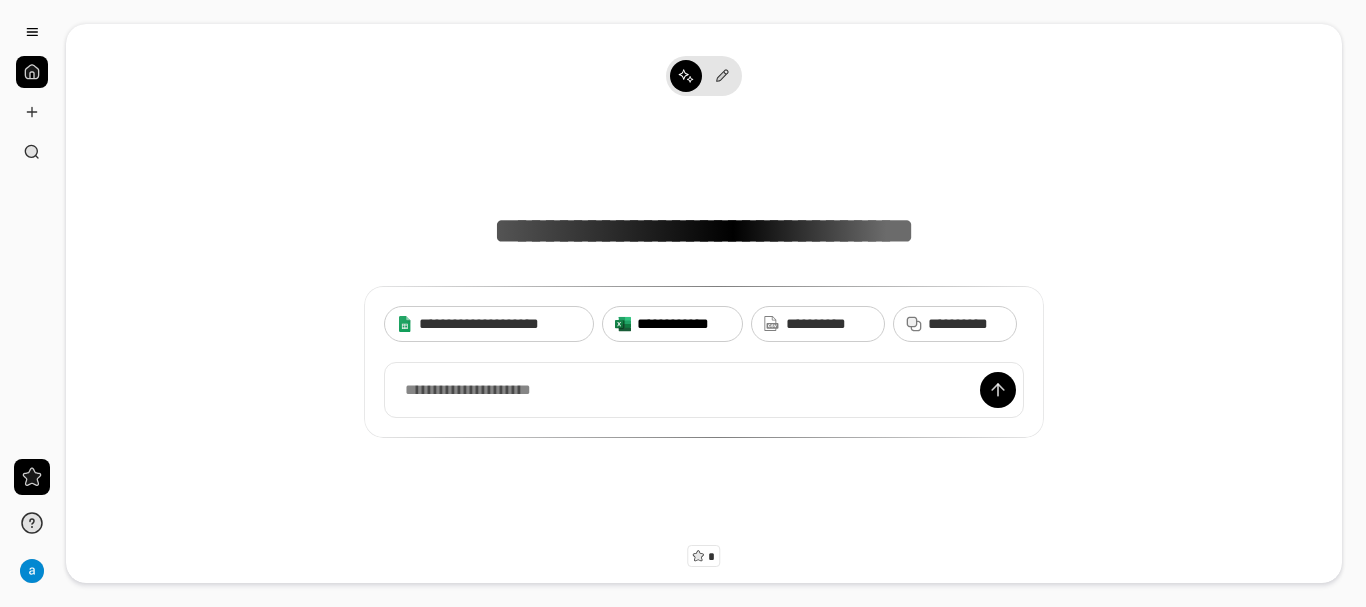 click on "**********" at bounding box center [683, 324] 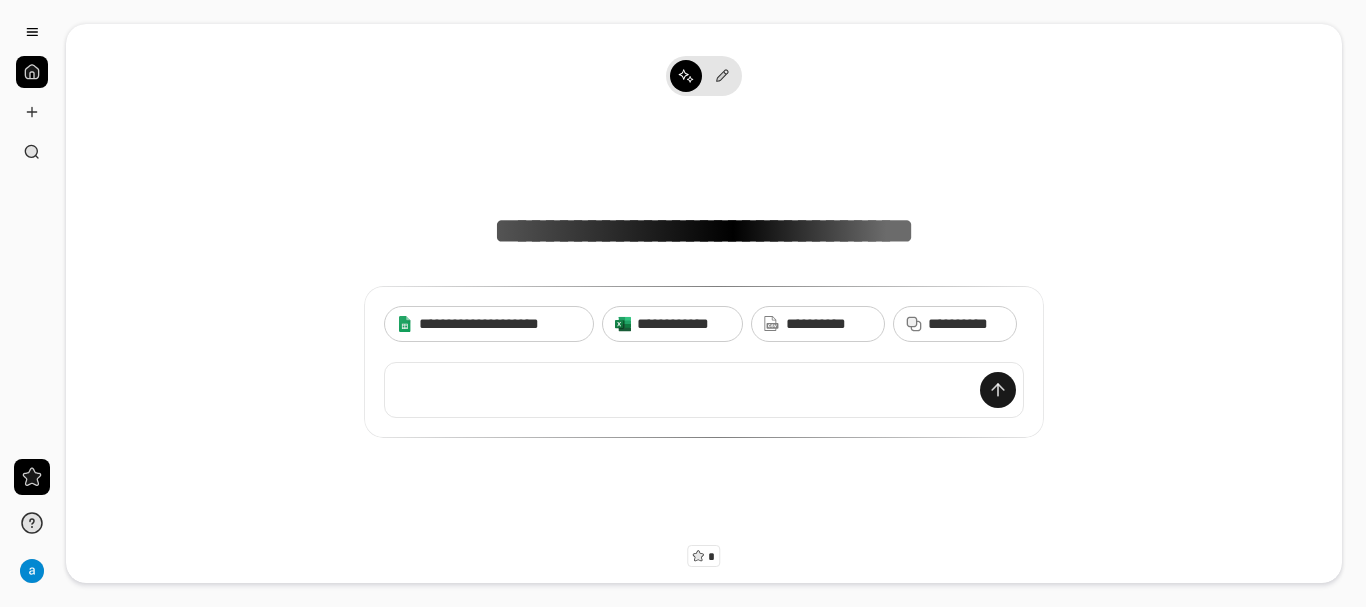 click at bounding box center (998, 390) 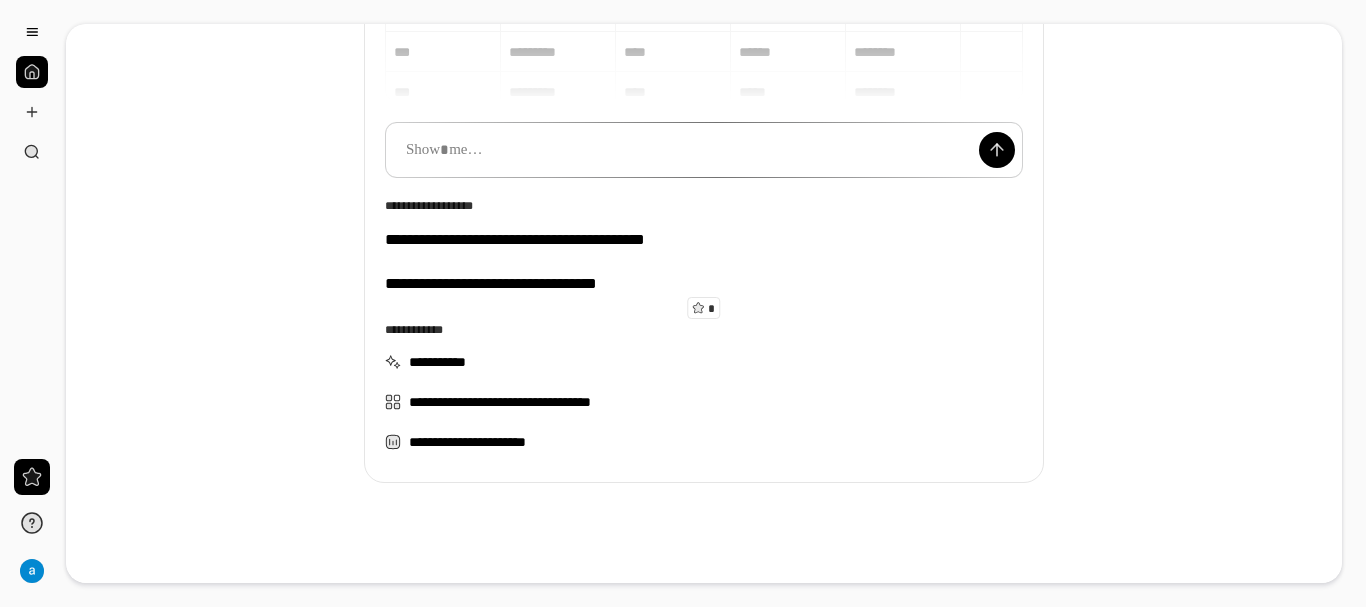 scroll, scrollTop: 268, scrollLeft: 0, axis: vertical 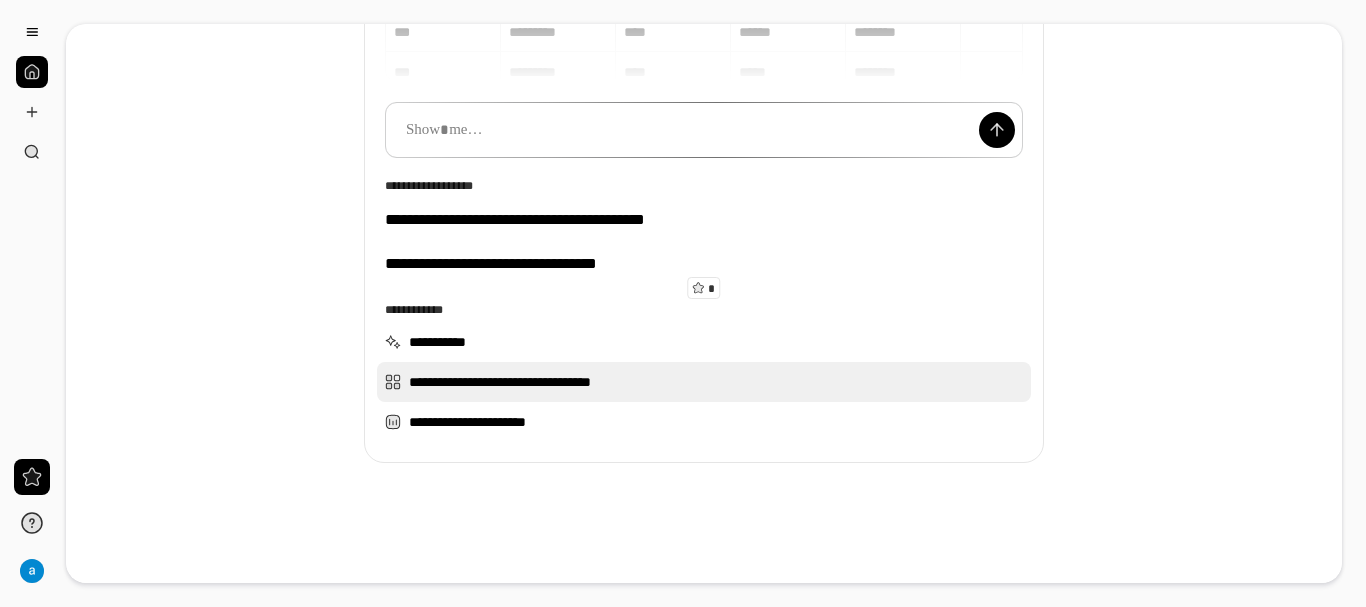 click on "**********" at bounding box center (704, 382) 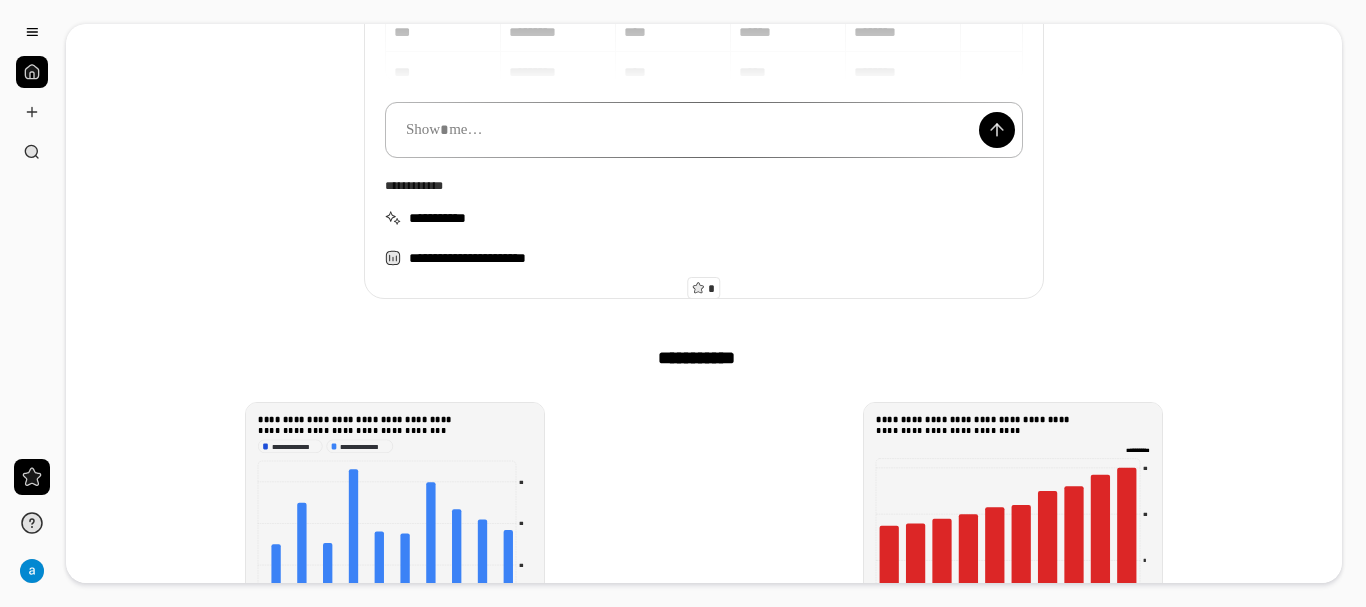 scroll, scrollTop: 68, scrollLeft: 0, axis: vertical 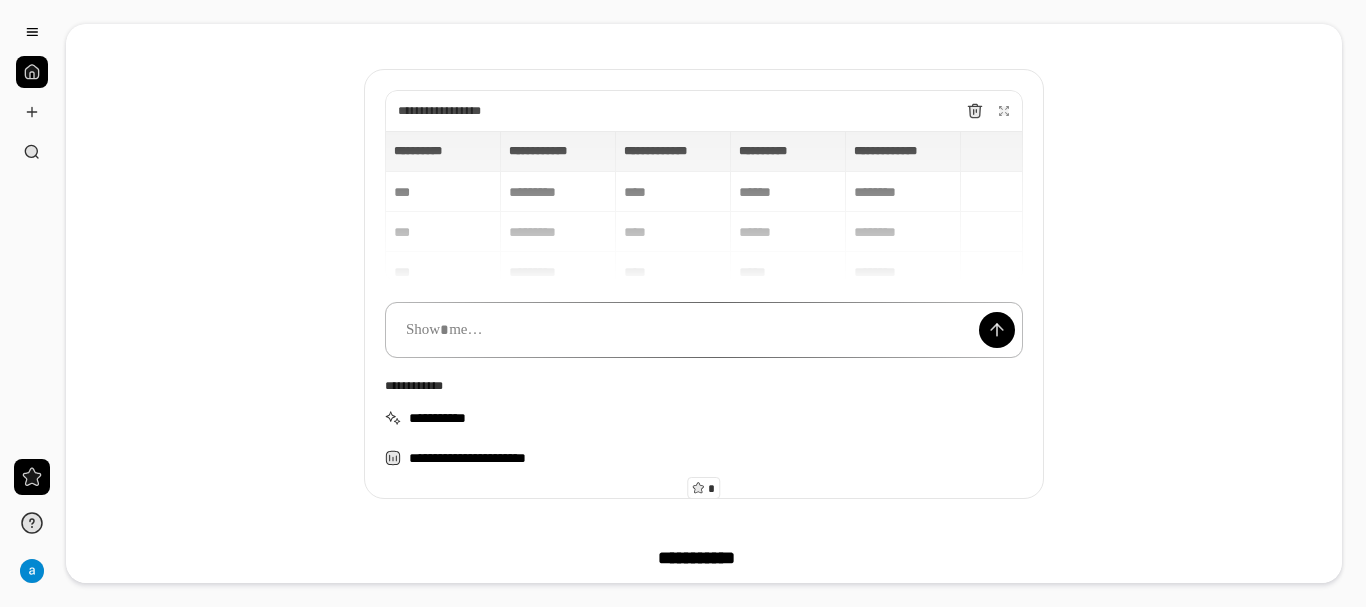 click at bounding box center [704, 330] 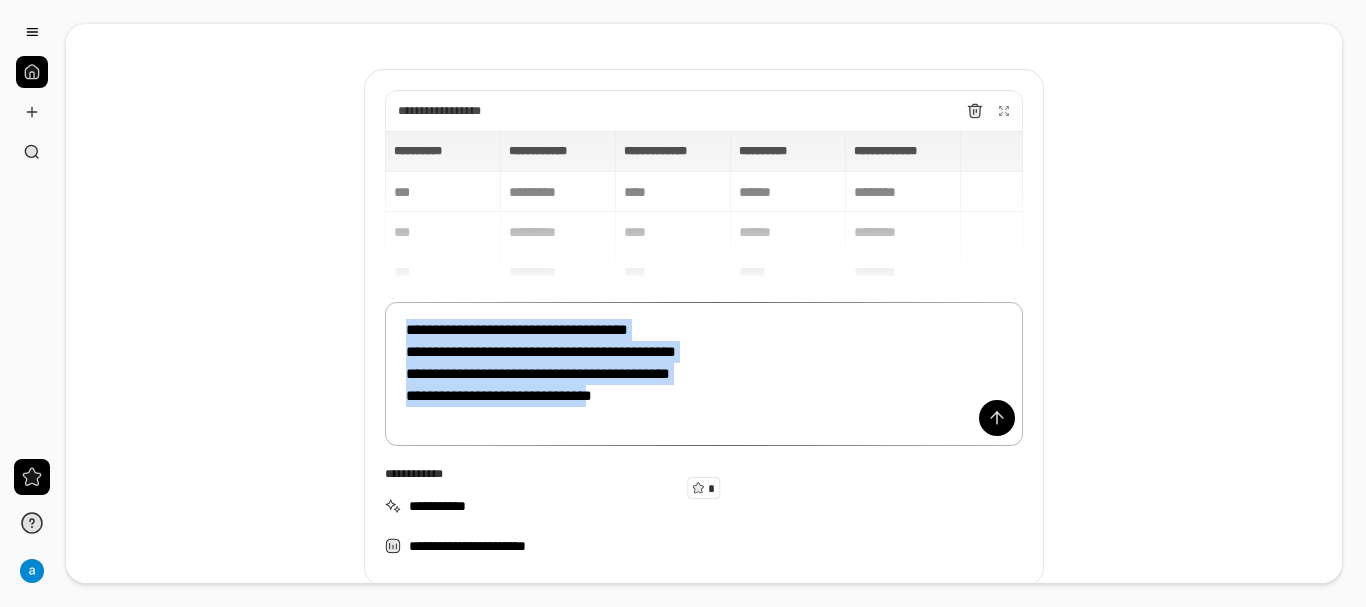 drag, startPoint x: 627, startPoint y: 400, endPoint x: 388, endPoint y: 339, distance: 246.66171 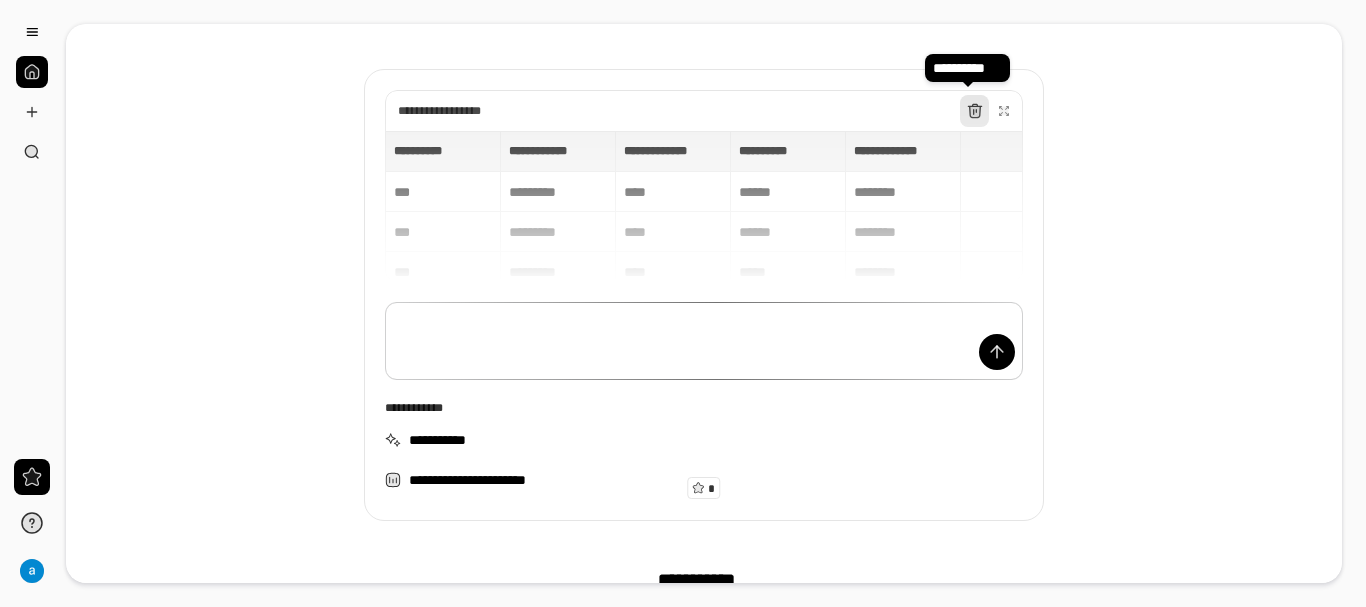 click 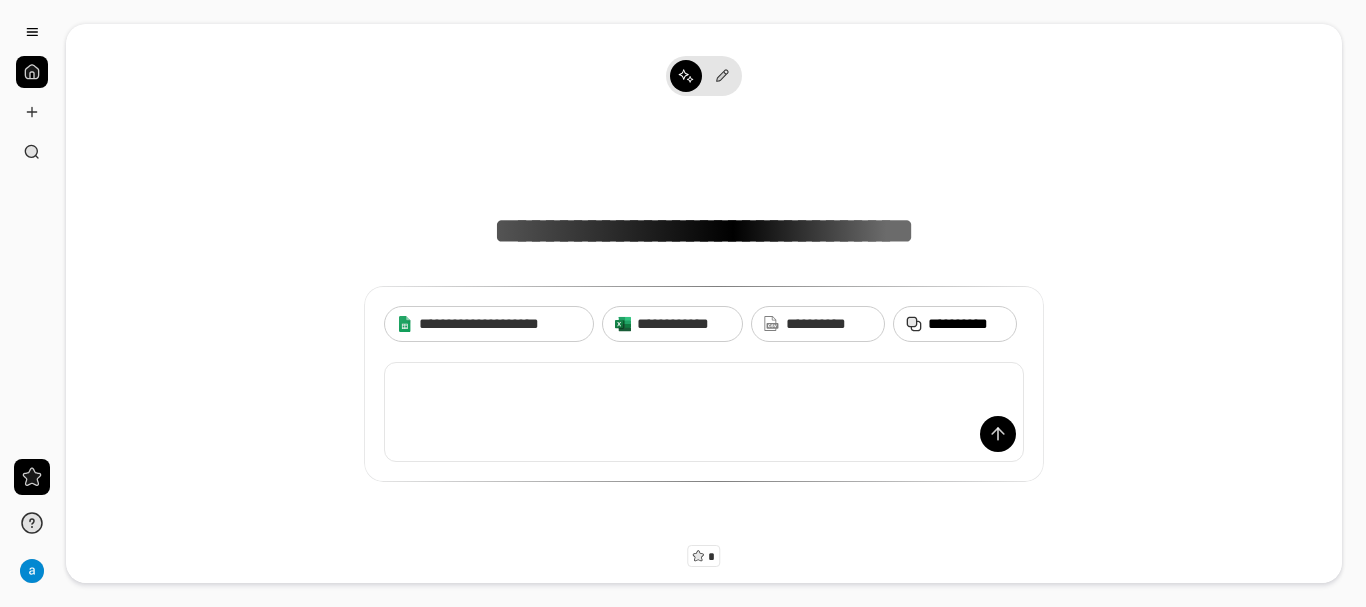 click on "**********" at bounding box center [966, 324] 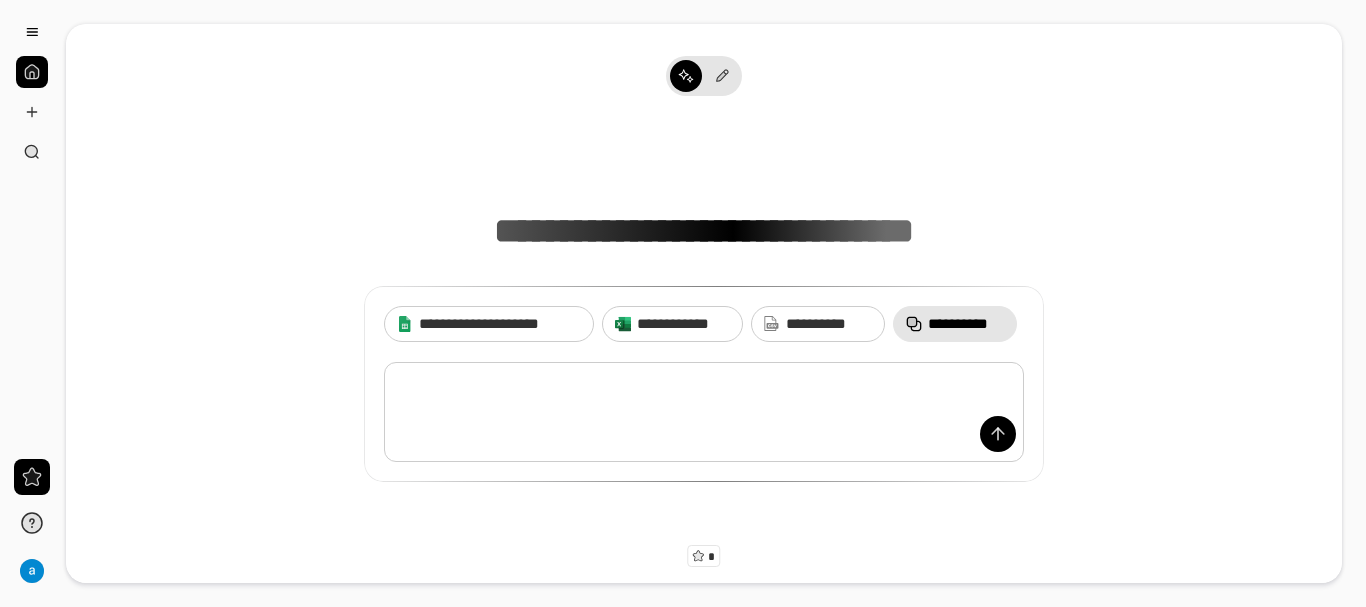 click at bounding box center [704, 412] 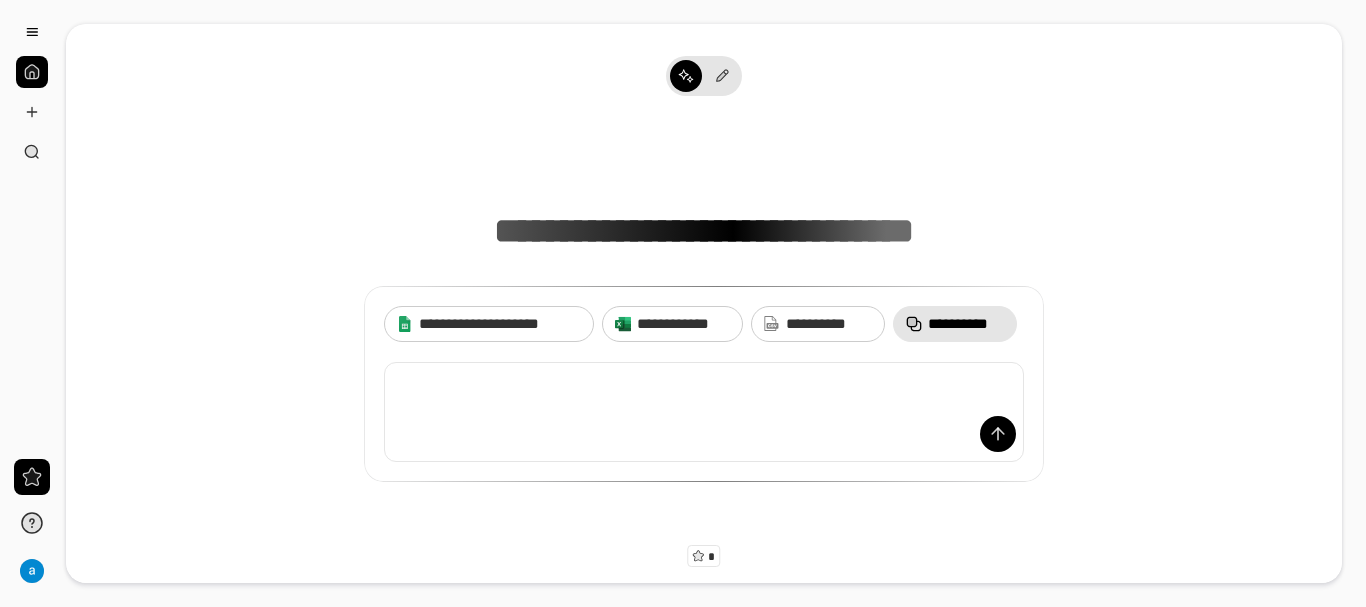 click on "**********" at bounding box center (966, 324) 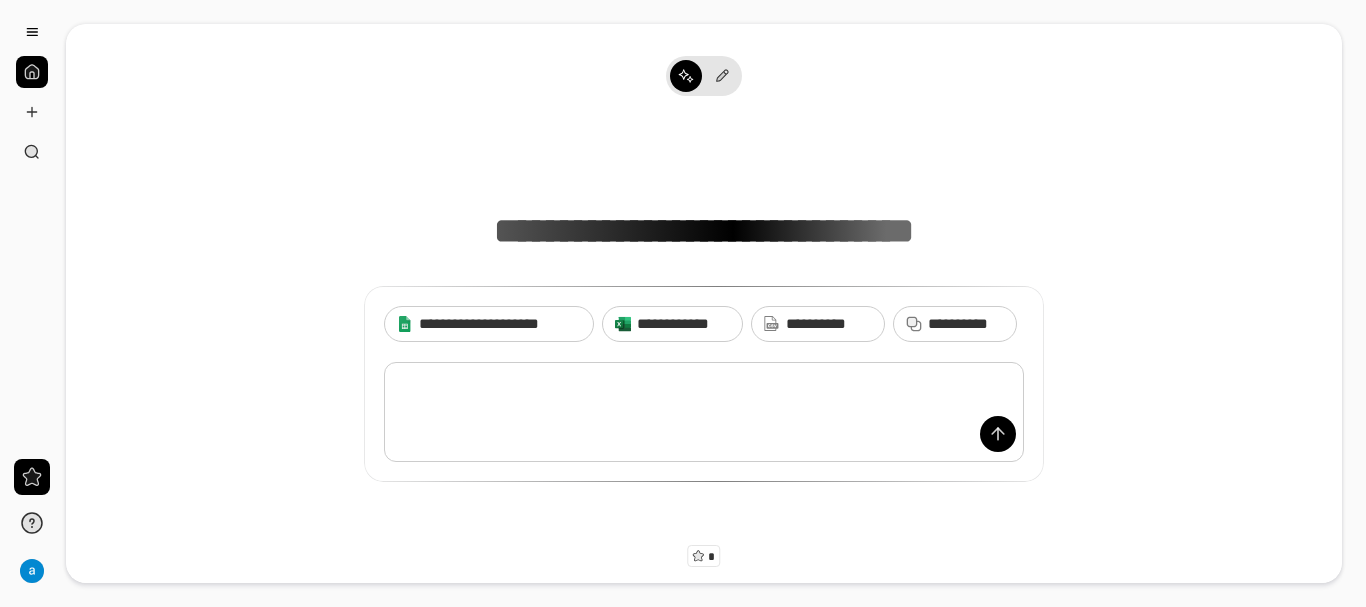 click at bounding box center (704, 412) 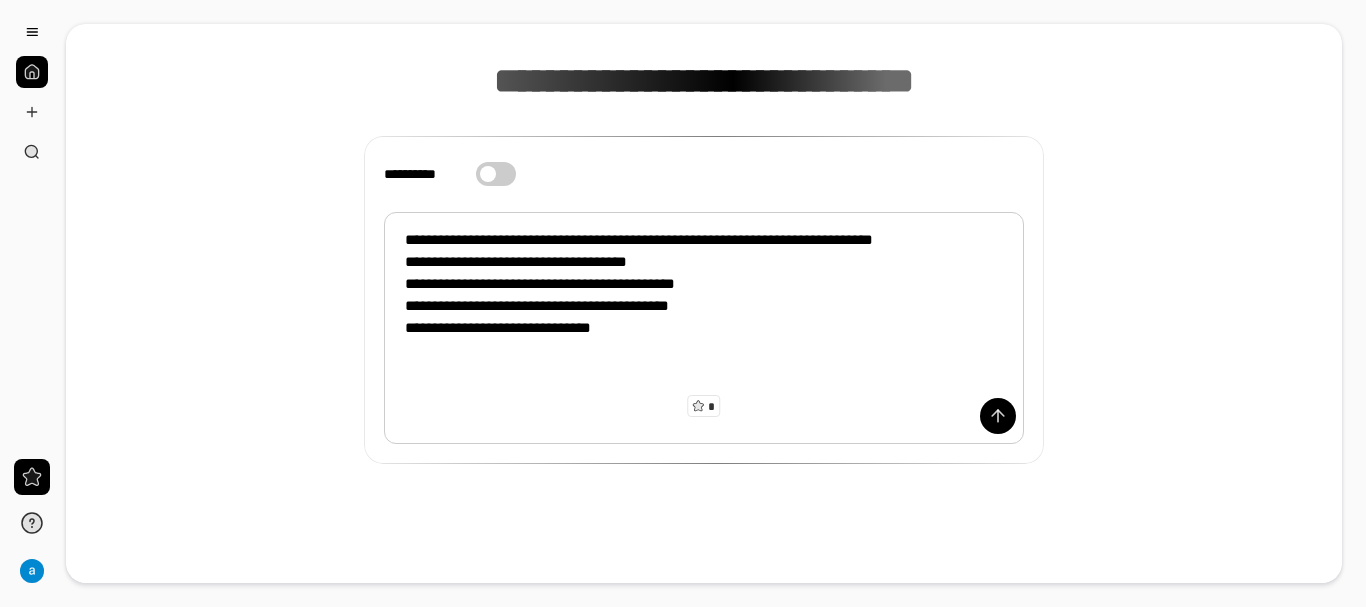 scroll, scrollTop: 151, scrollLeft: 0, axis: vertical 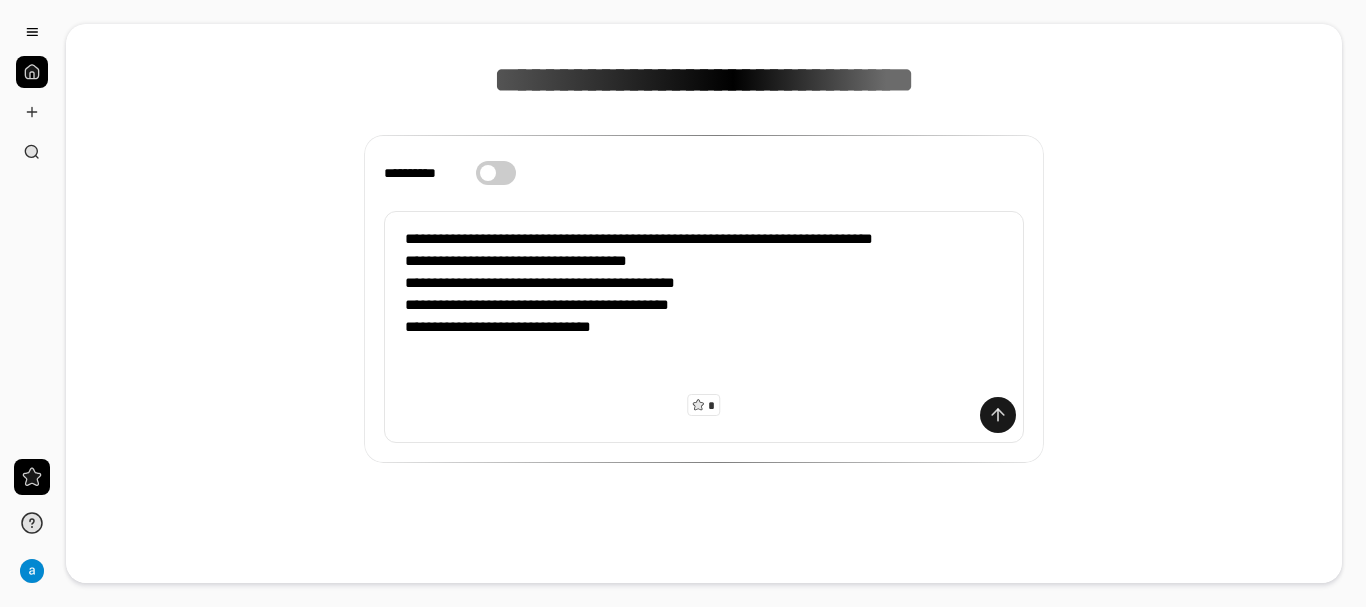 click at bounding box center [998, 415] 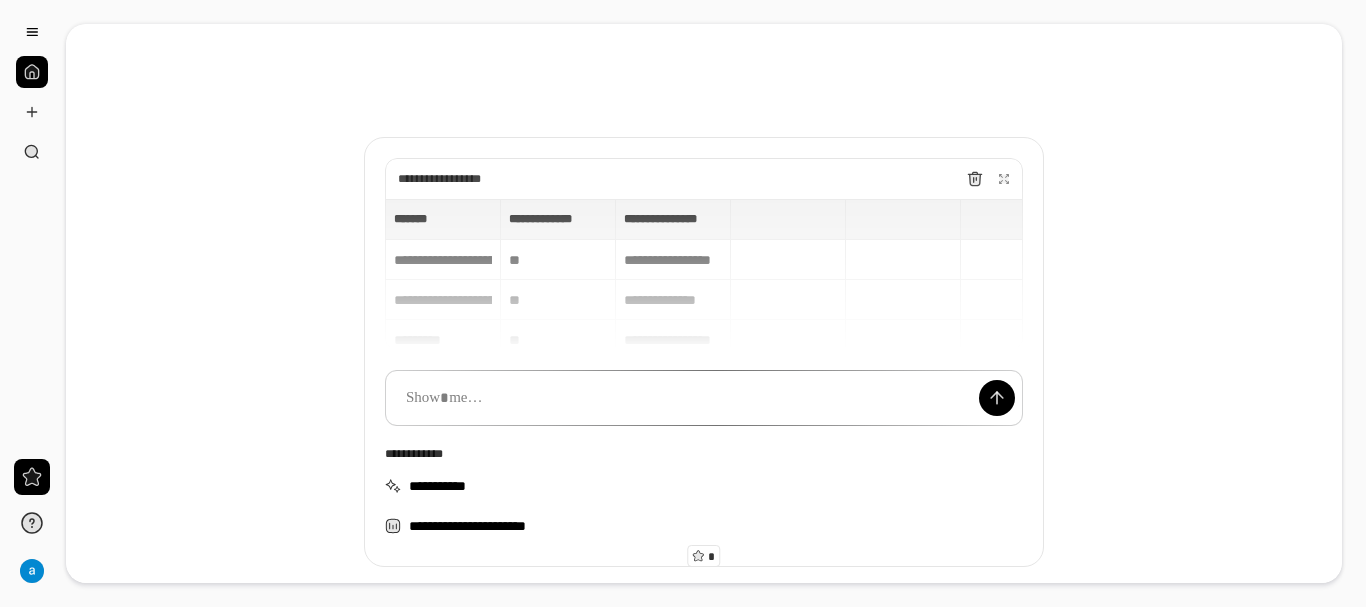 scroll, scrollTop: 200, scrollLeft: 0, axis: vertical 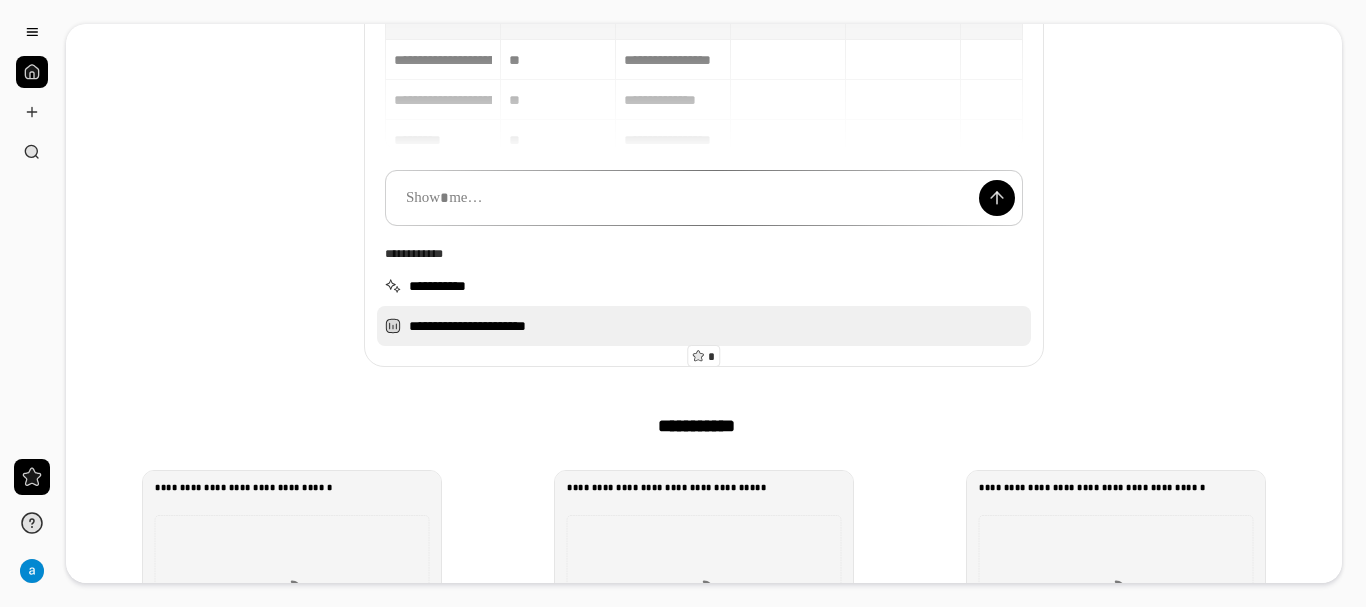 click on "**********" at bounding box center [704, 326] 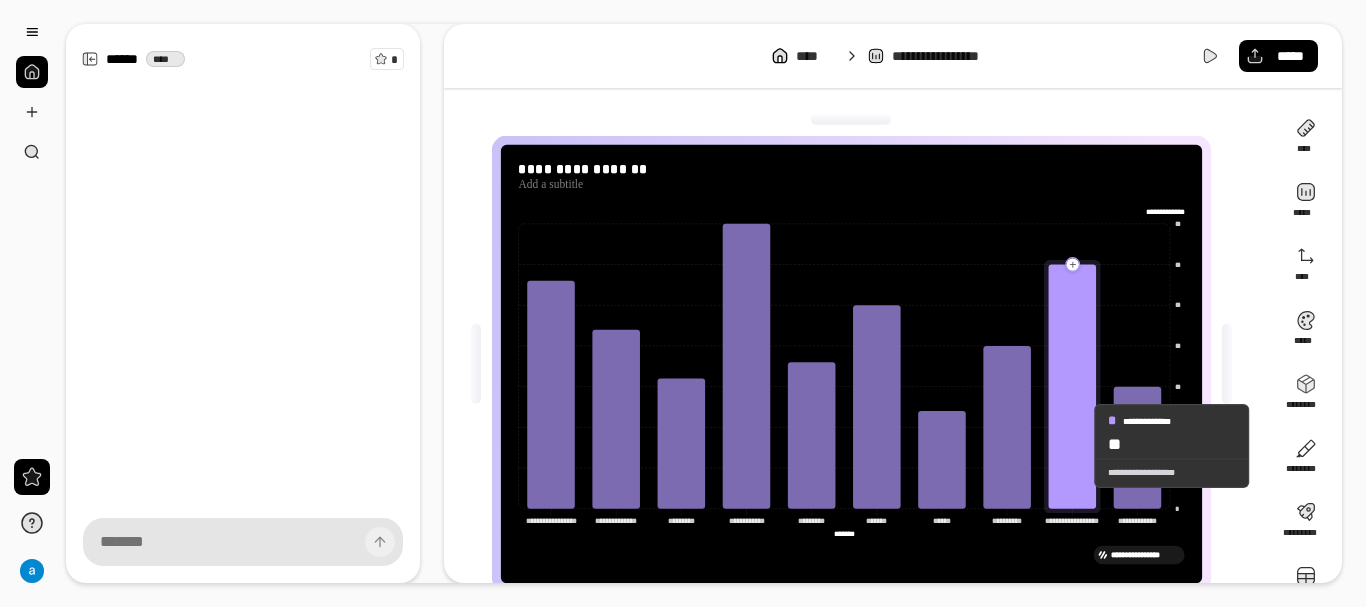scroll, scrollTop: 45, scrollLeft: 0, axis: vertical 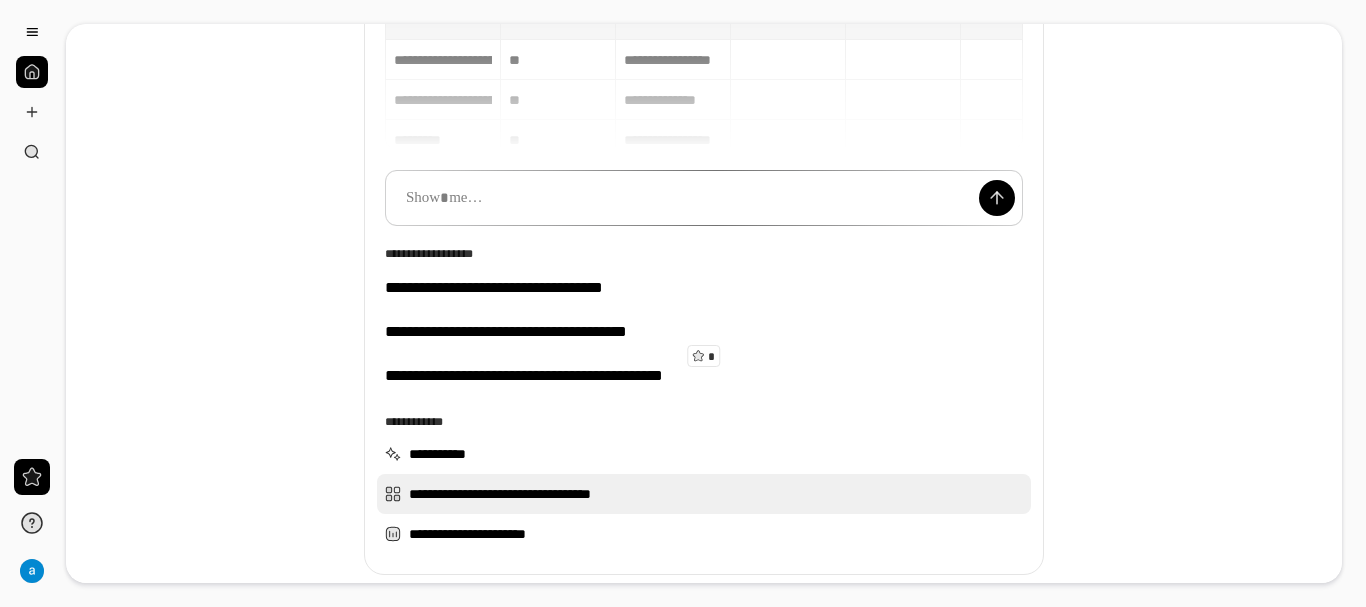 click on "**********" at bounding box center [704, 494] 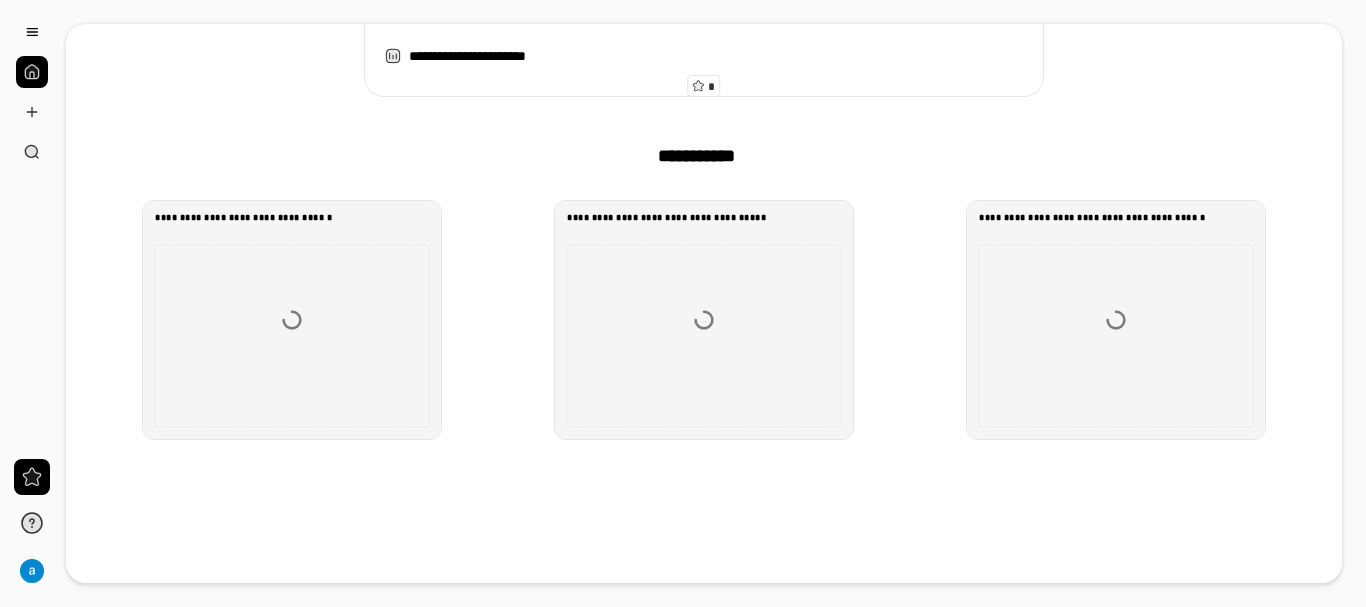 scroll, scrollTop: 500, scrollLeft: 0, axis: vertical 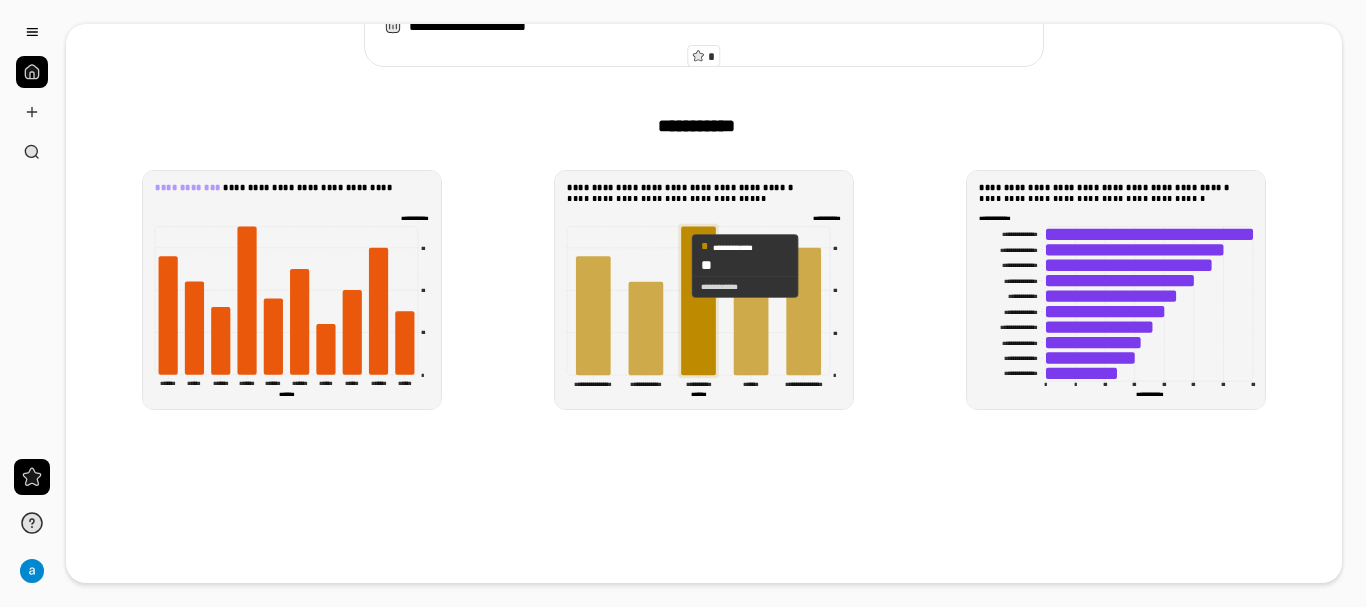 drag, startPoint x: 680, startPoint y: 266, endPoint x: 899, endPoint y: 125, distance: 260.46497 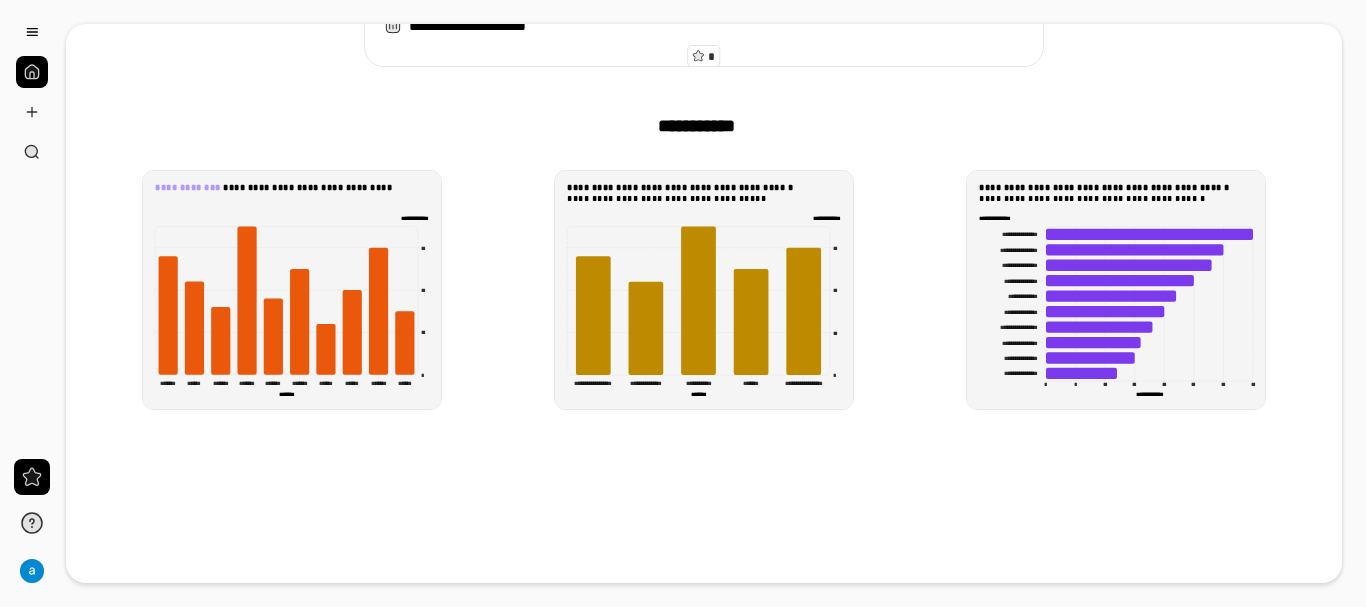 scroll, scrollTop: 15, scrollLeft: 0, axis: vertical 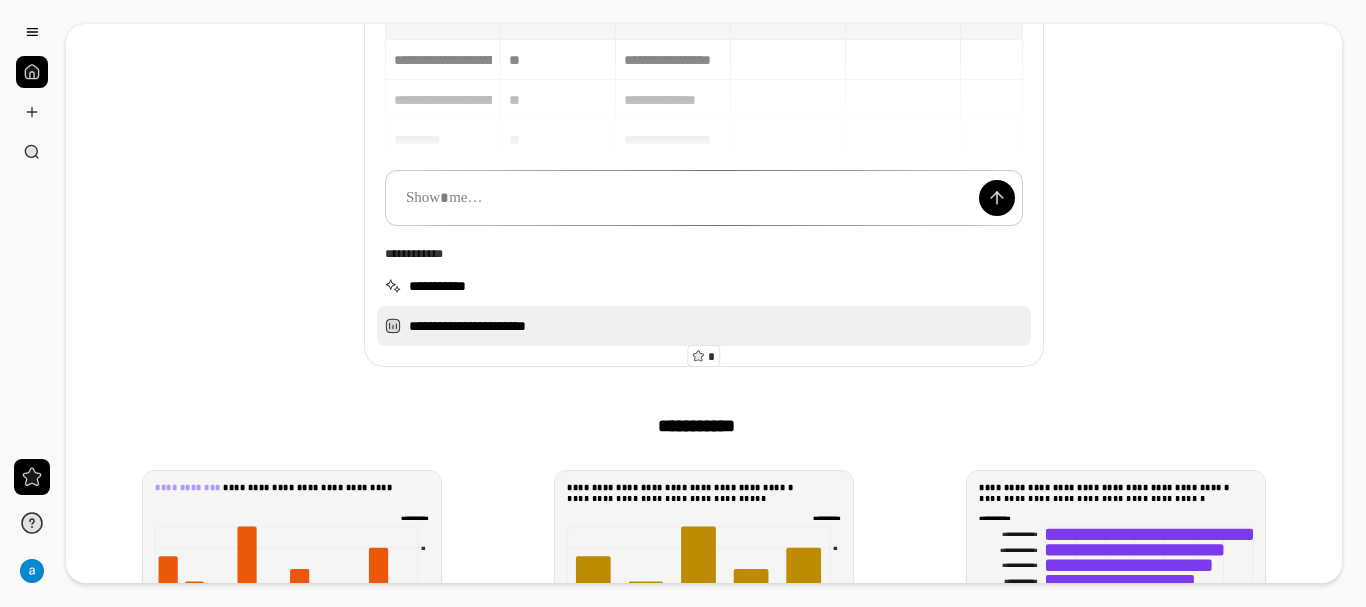click on "**********" at bounding box center [704, 326] 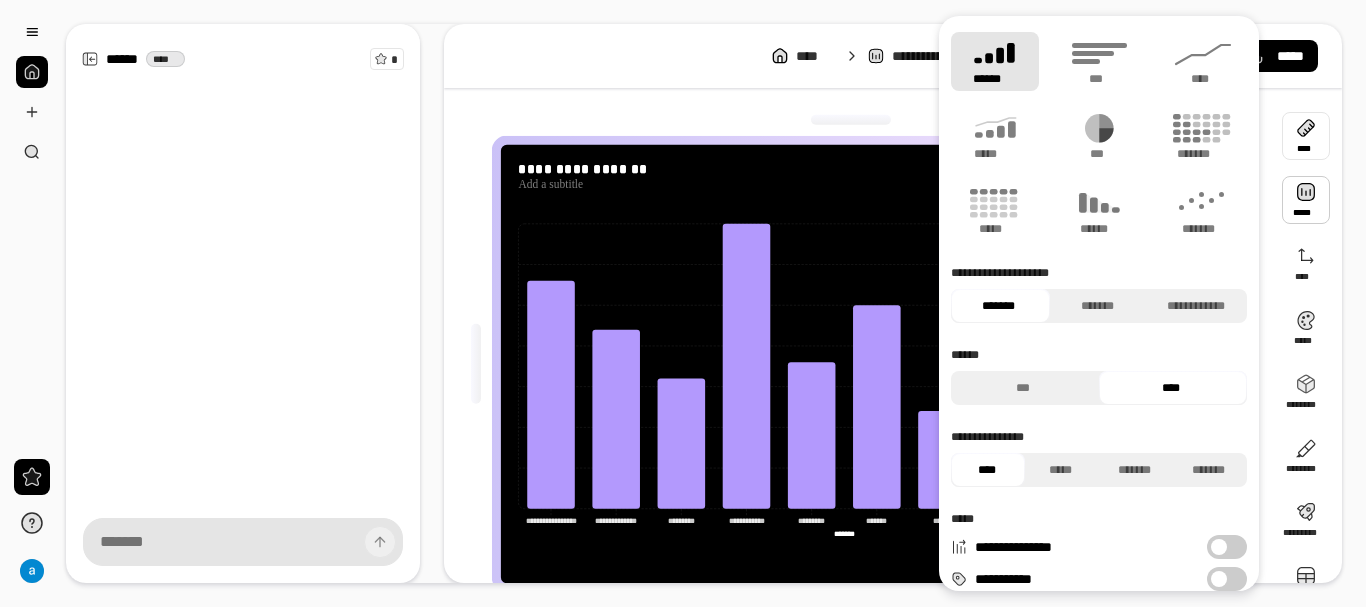 click at bounding box center [851, 120] 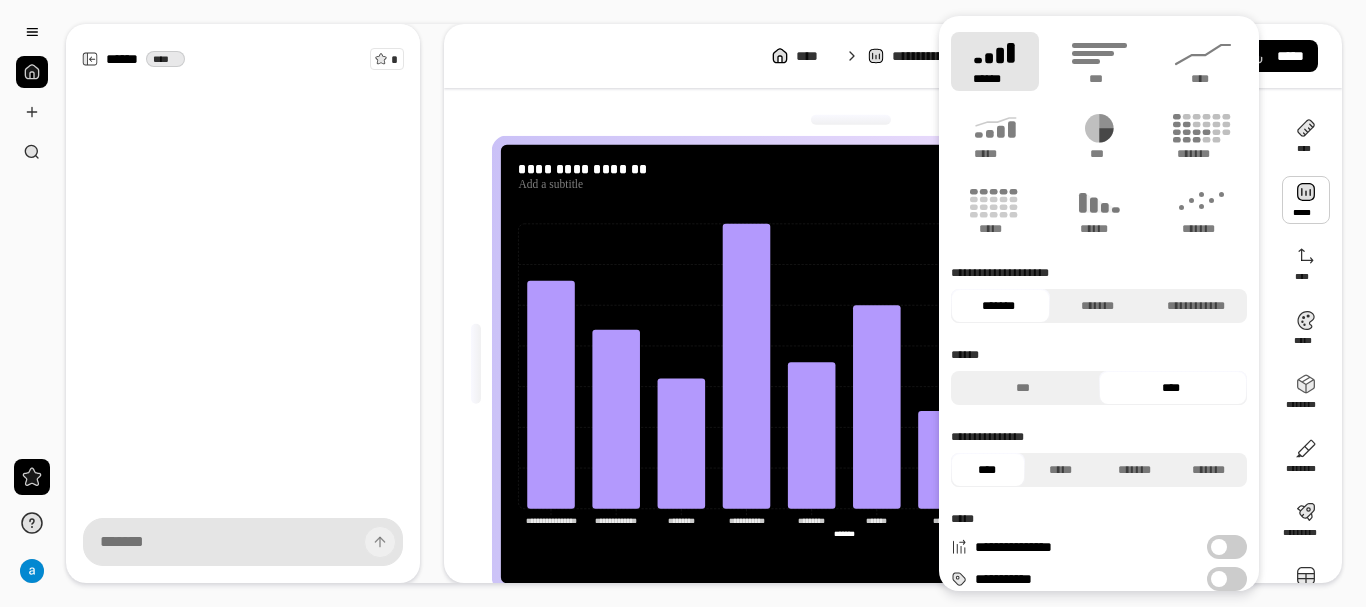 click at bounding box center (1306, 200) 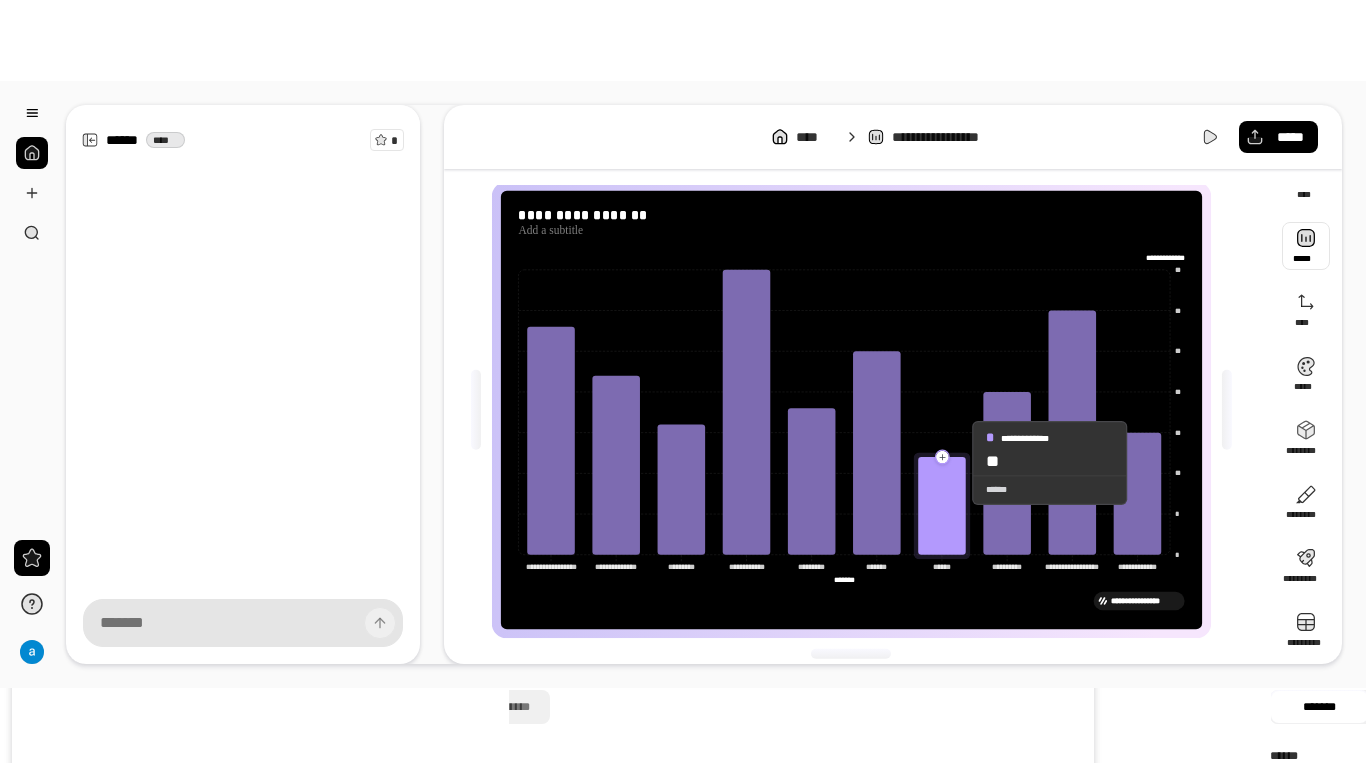 scroll, scrollTop: 45, scrollLeft: 0, axis: vertical 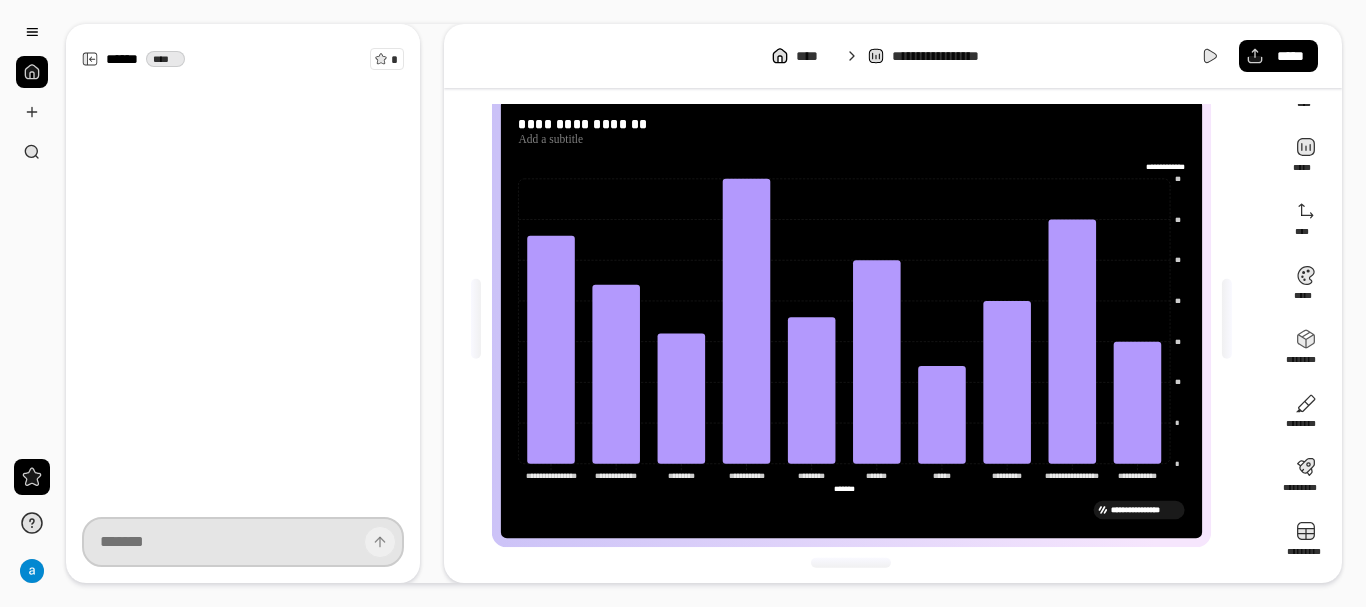 click at bounding box center [243, 542] 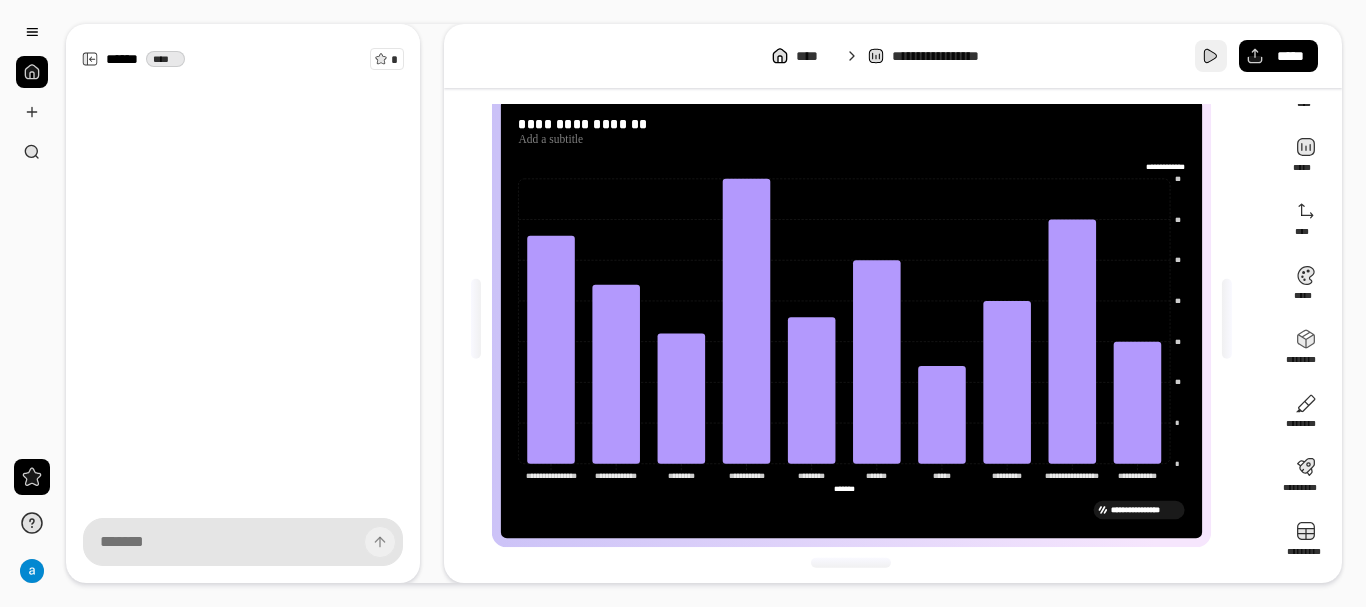 click at bounding box center [1211, 56] 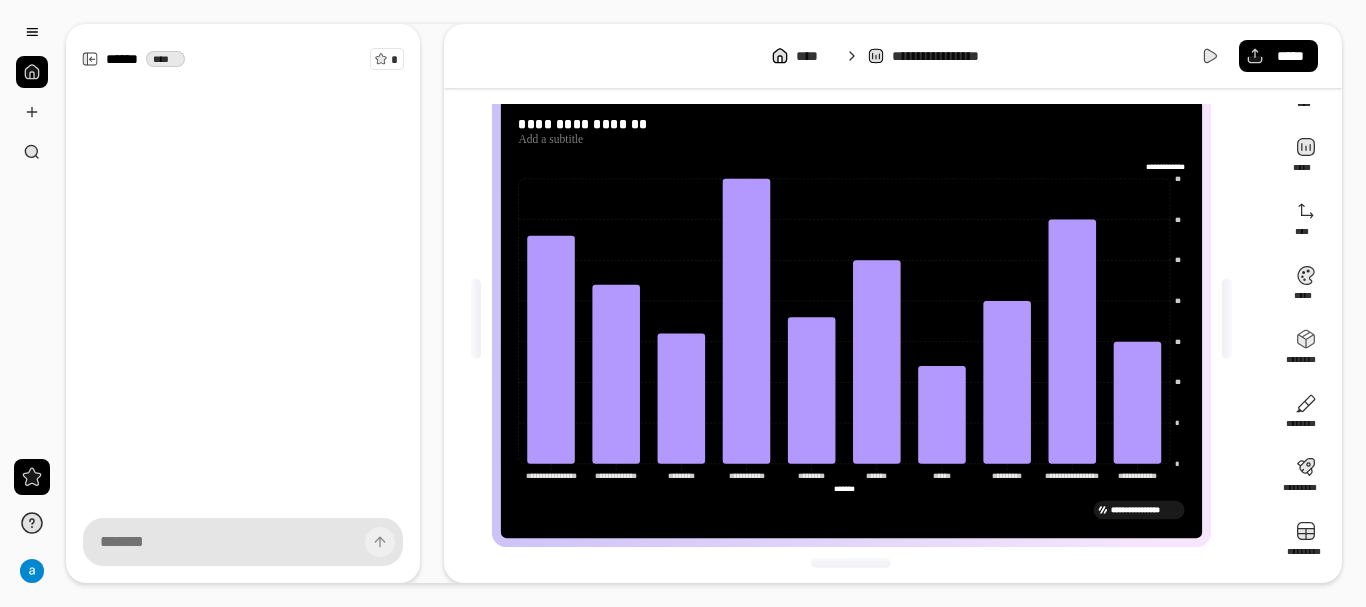 scroll, scrollTop: 0, scrollLeft: 0, axis: both 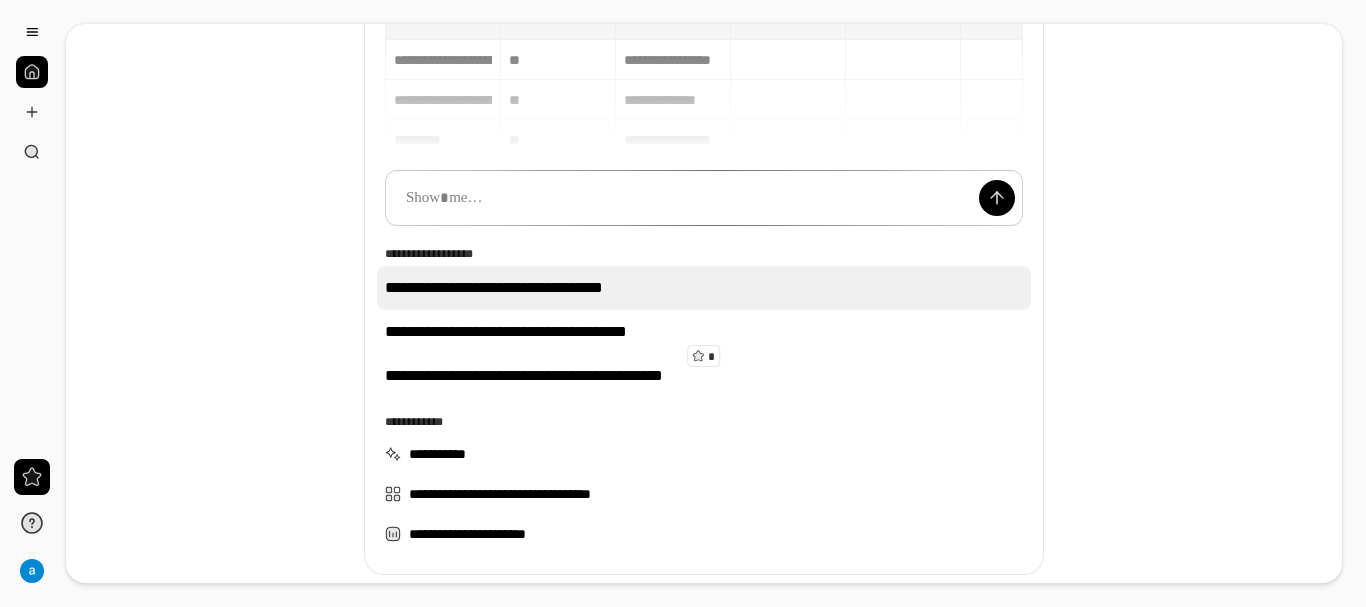 click on "**********" at bounding box center [704, 288] 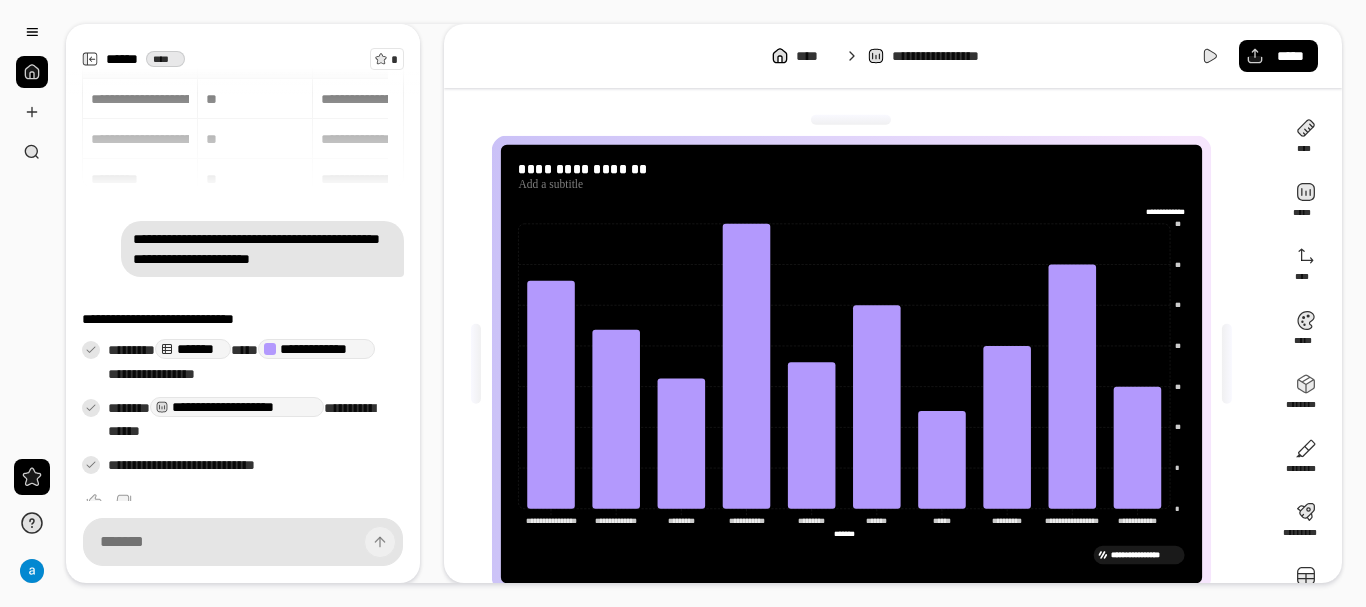 scroll, scrollTop: 65, scrollLeft: 0, axis: vertical 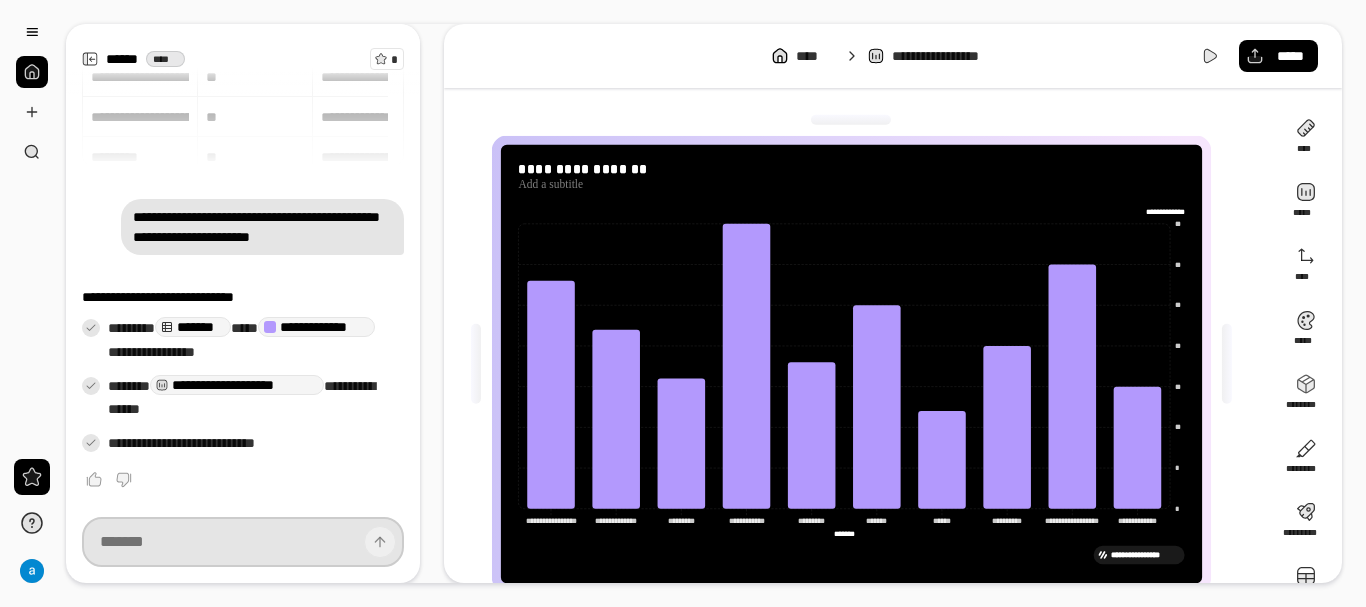 click at bounding box center (243, 542) 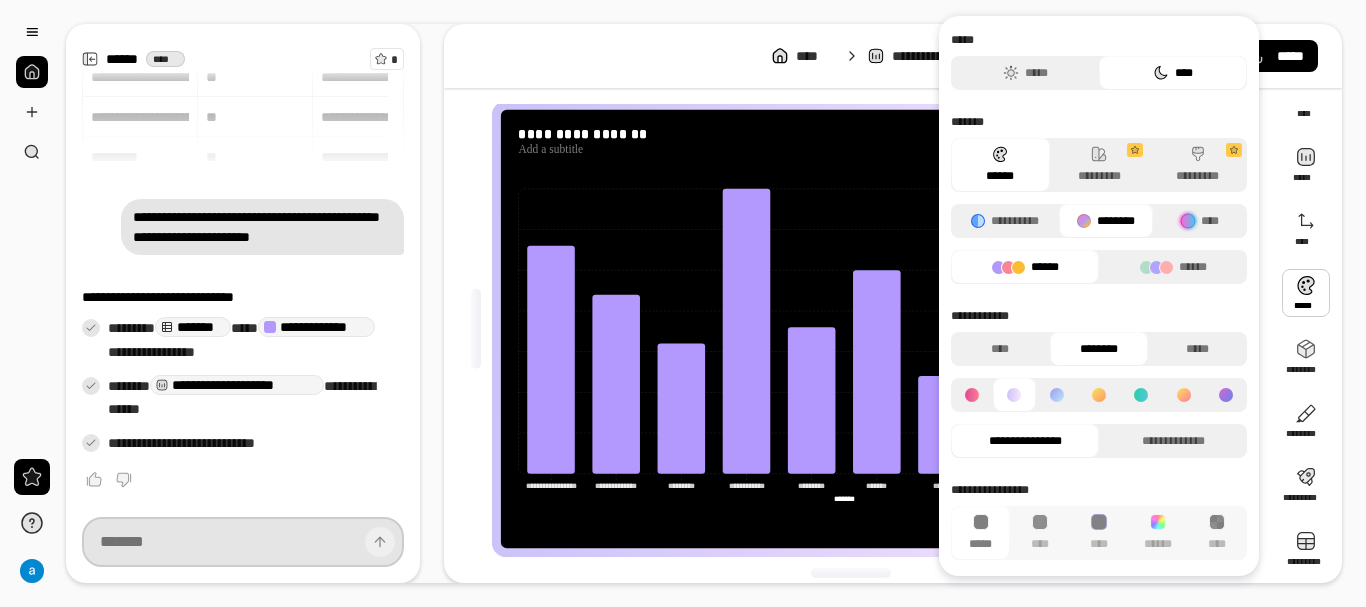 scroll, scrollTop: 45, scrollLeft: 0, axis: vertical 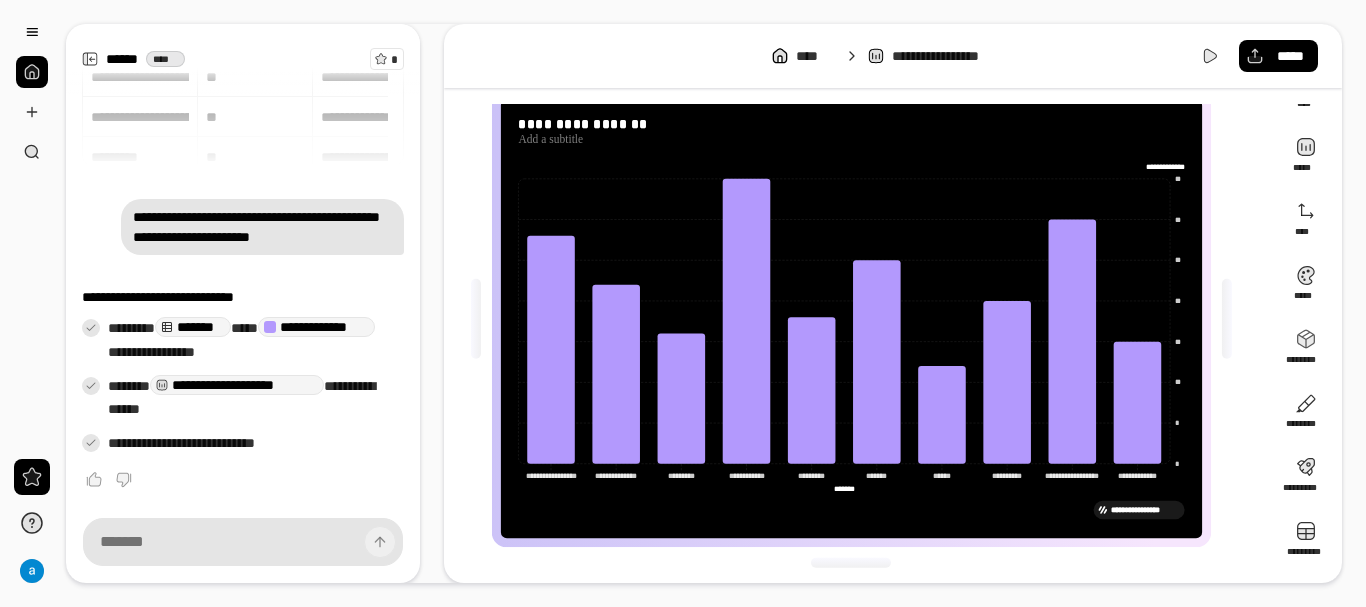 click on "**********" at bounding box center (893, 56) 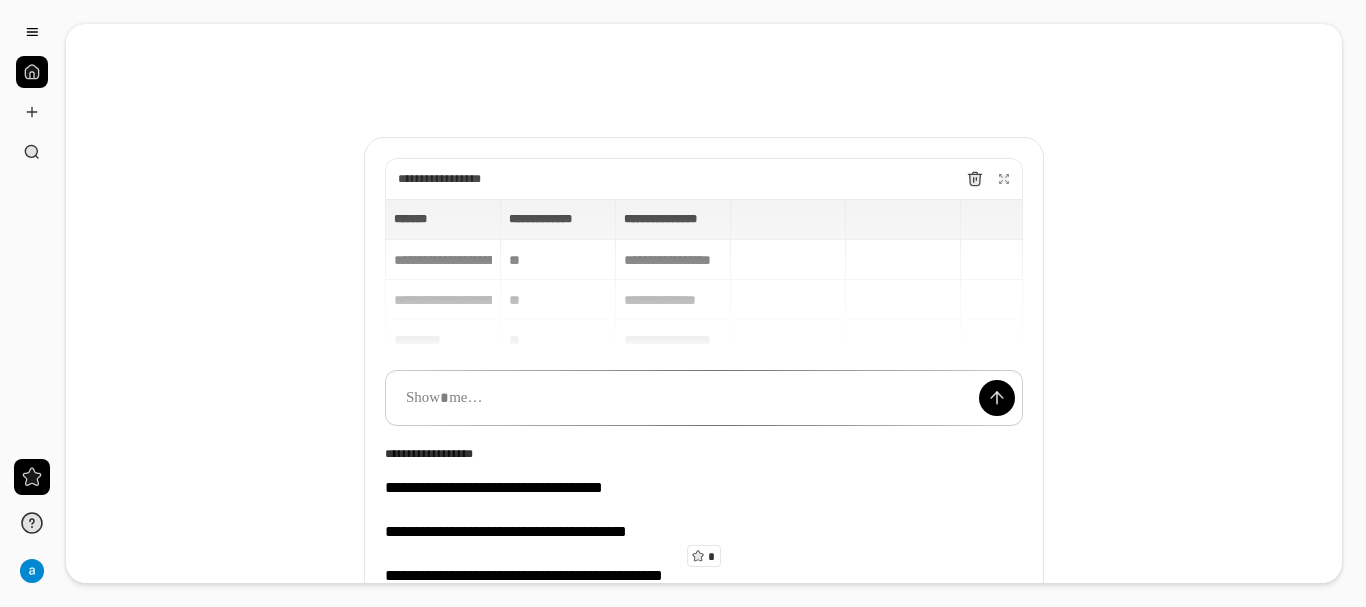 click on "**********" at bounding box center (704, 274) 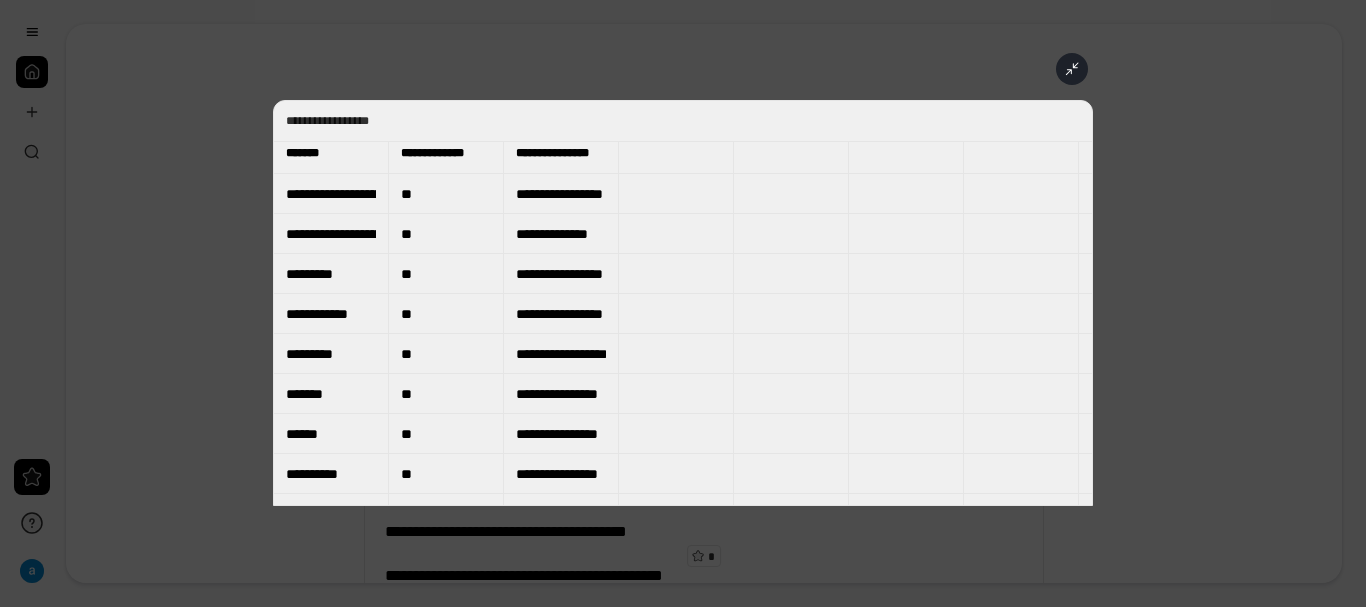 scroll, scrollTop: 0, scrollLeft: 0, axis: both 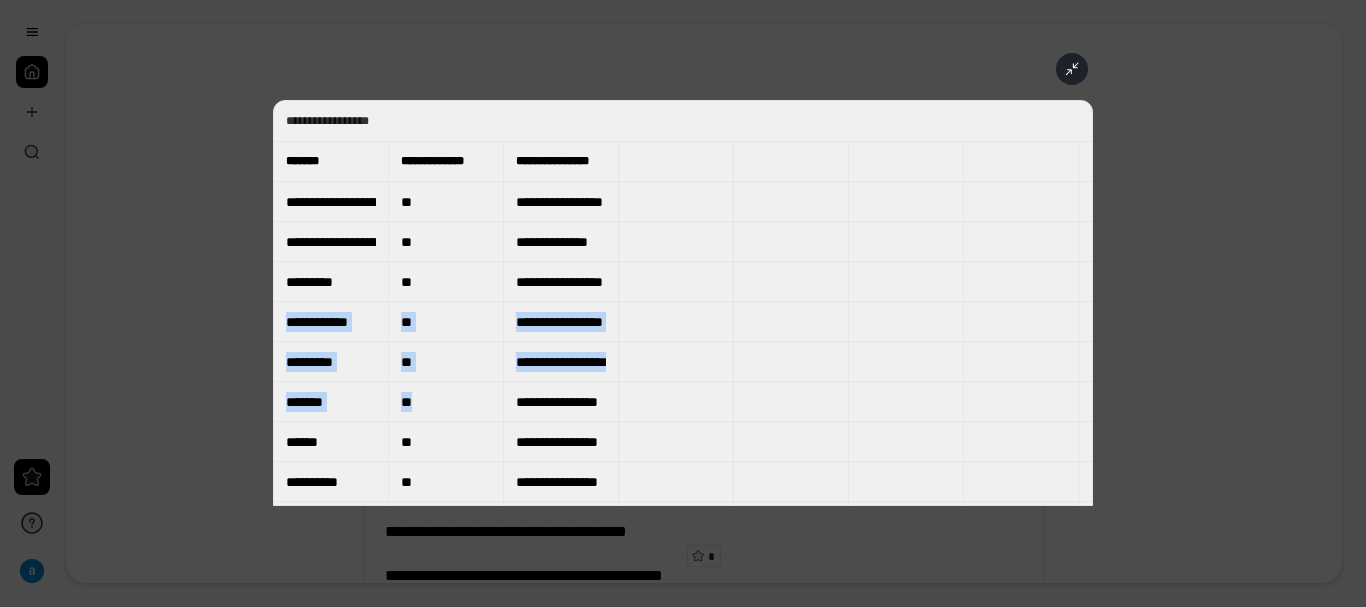 drag, startPoint x: 307, startPoint y: 321, endPoint x: 517, endPoint y: 390, distance: 221.04524 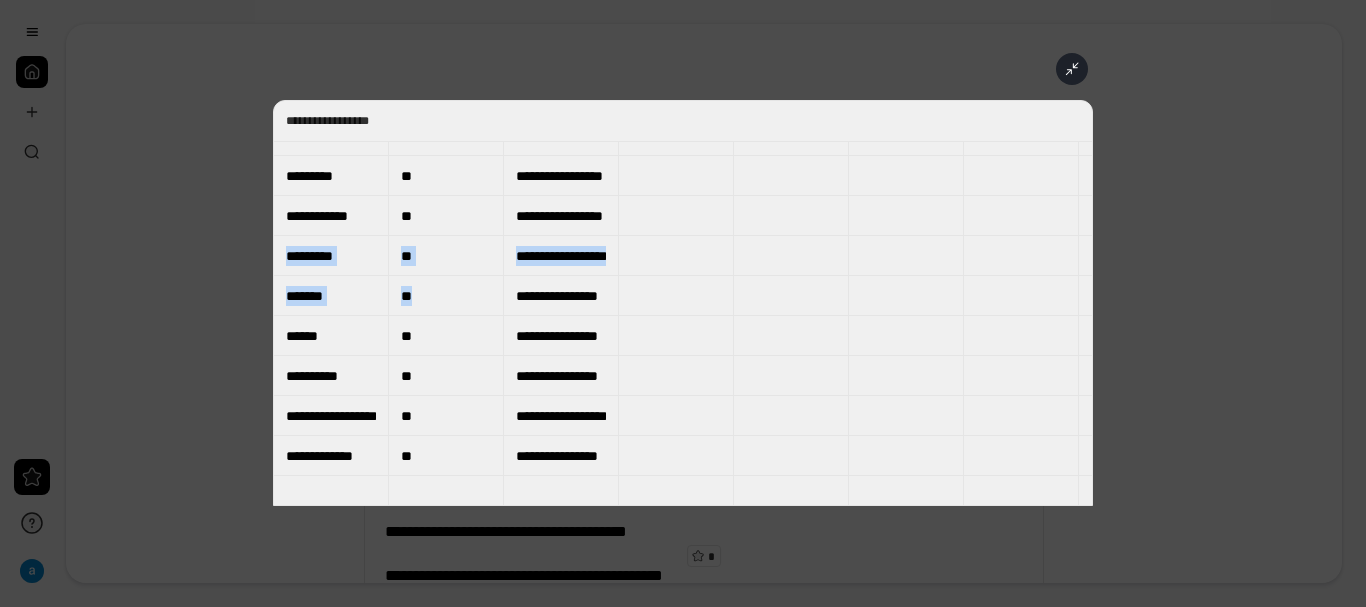 scroll, scrollTop: 100, scrollLeft: 0, axis: vertical 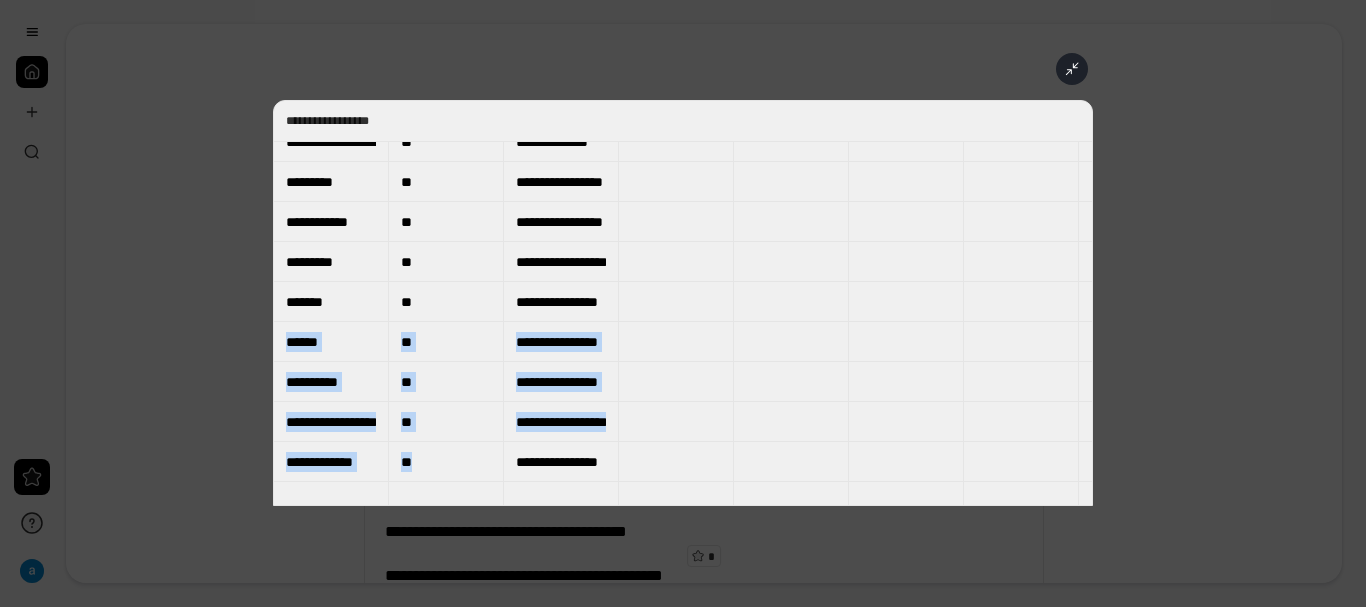 drag, startPoint x: 572, startPoint y: 464, endPoint x: 470, endPoint y: 309, distance: 185.55054 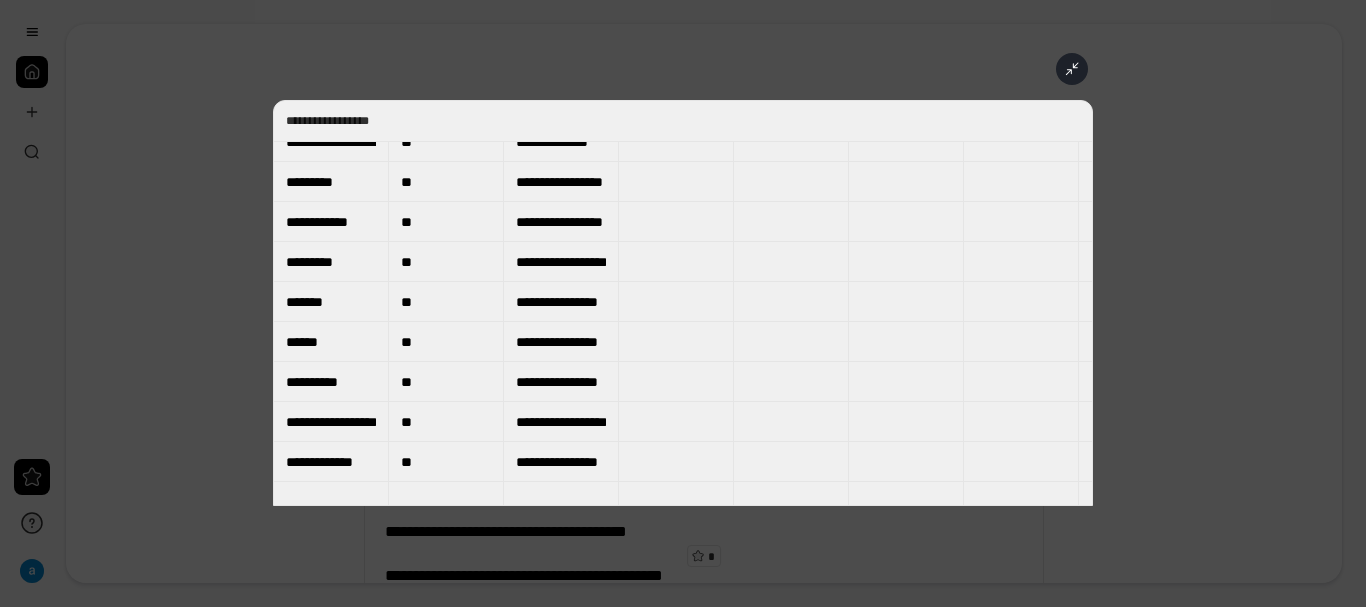 click at bounding box center (683, 303) 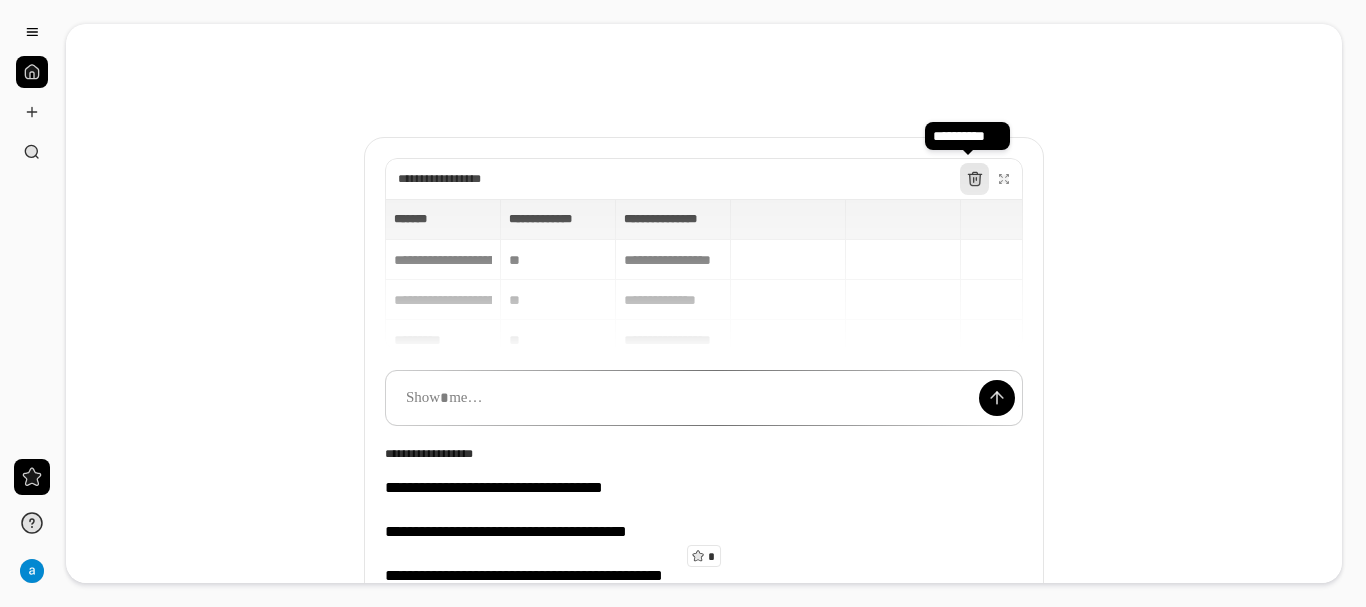 click 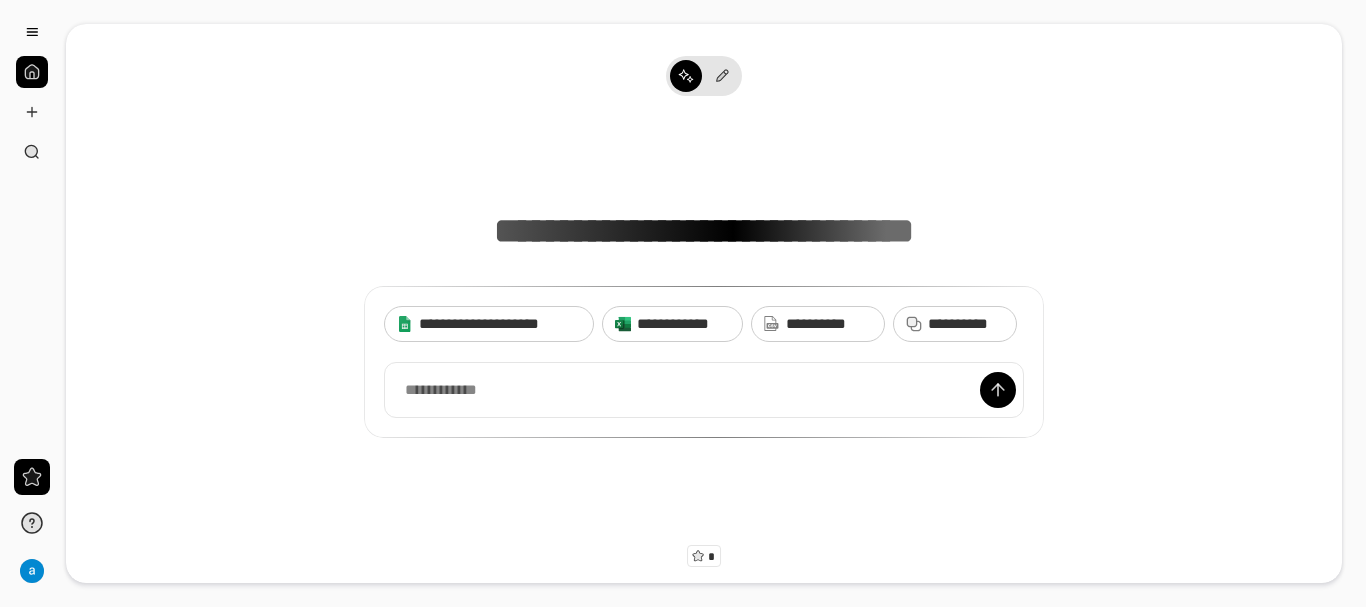 type 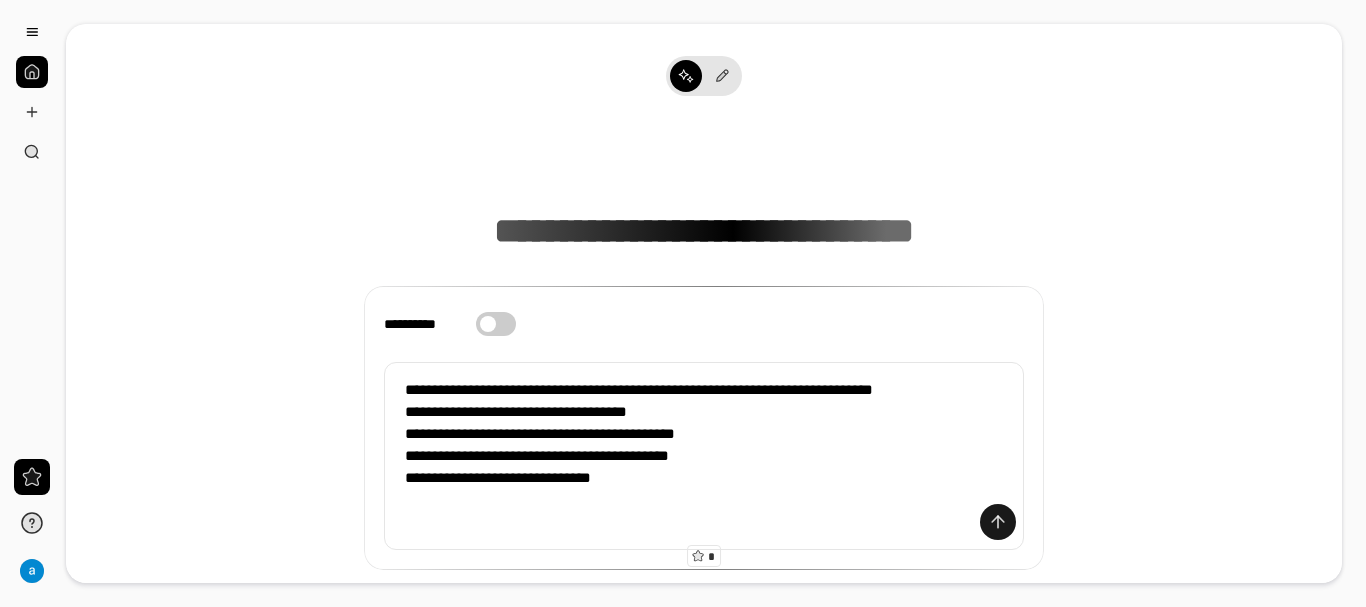click at bounding box center [998, 522] 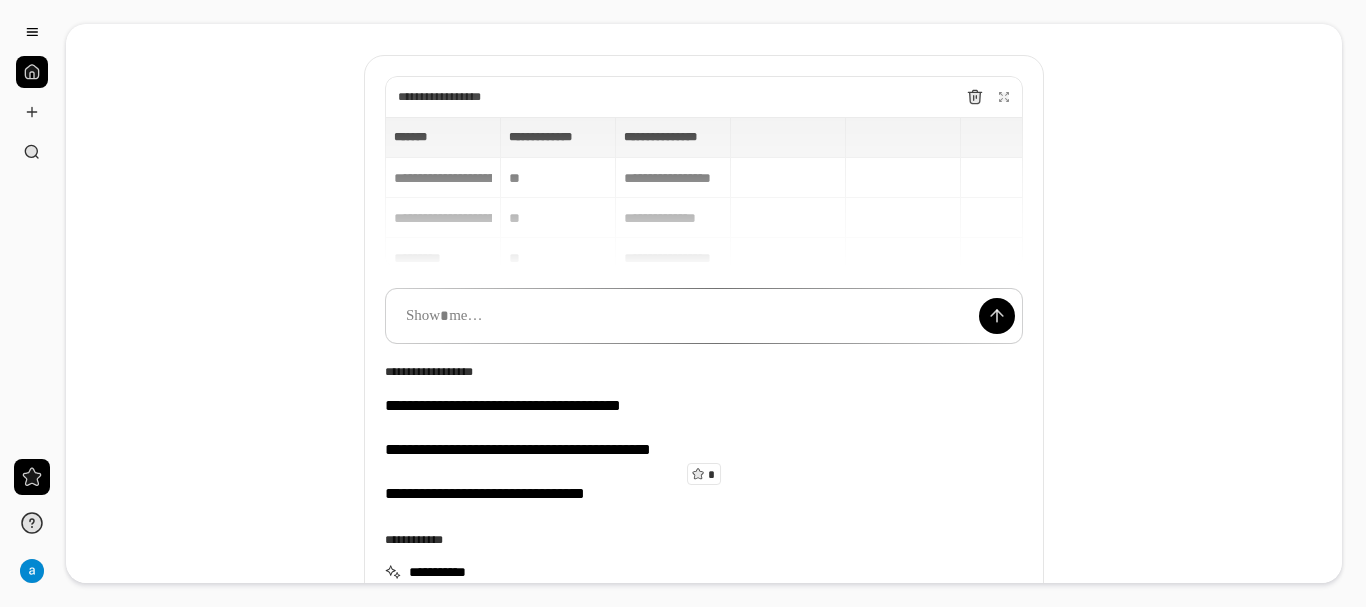 scroll, scrollTop: 200, scrollLeft: 0, axis: vertical 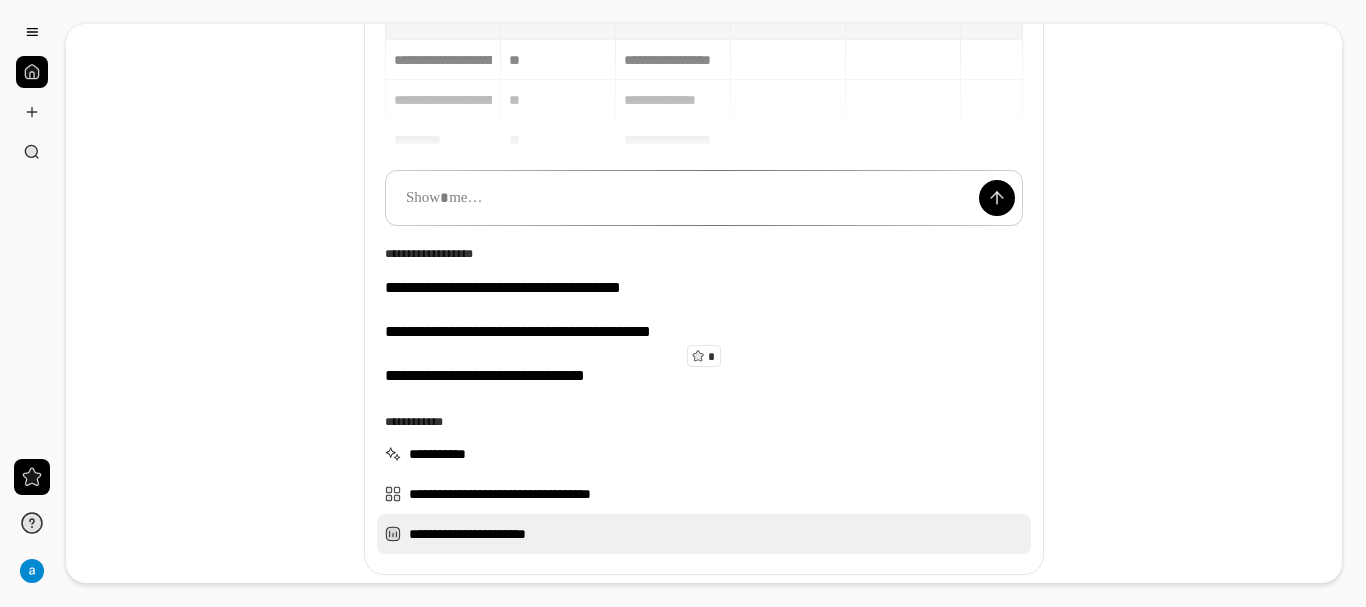 click on "**********" at bounding box center [704, 534] 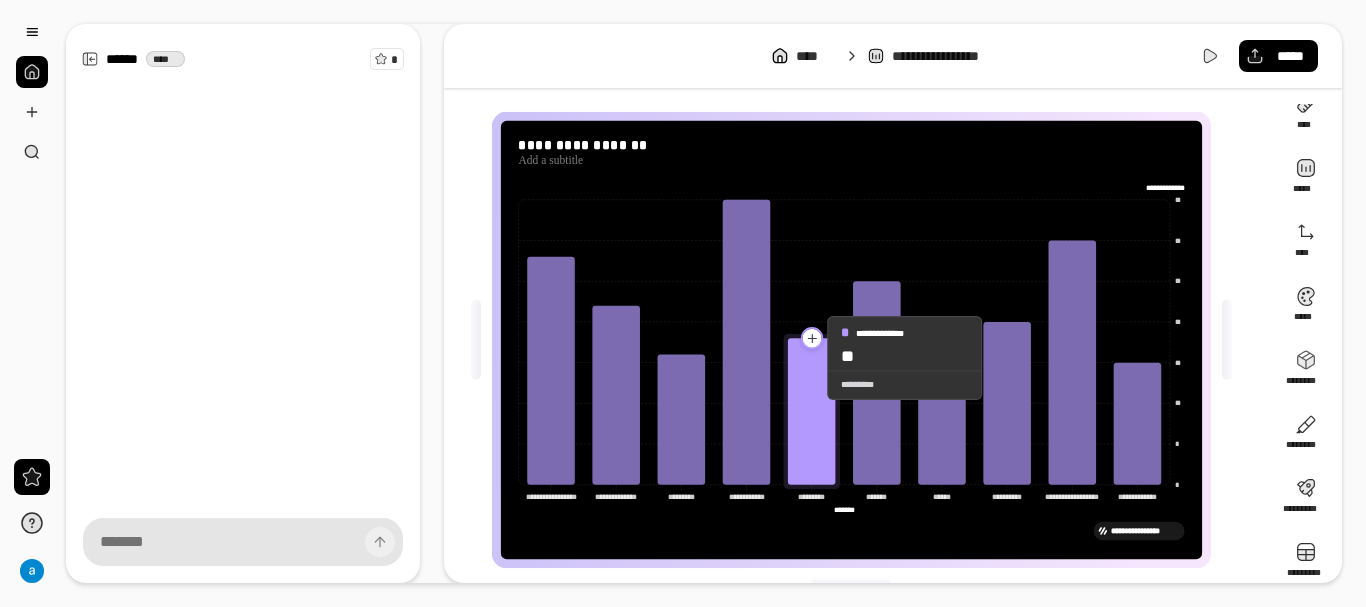 scroll, scrollTop: 45, scrollLeft: 0, axis: vertical 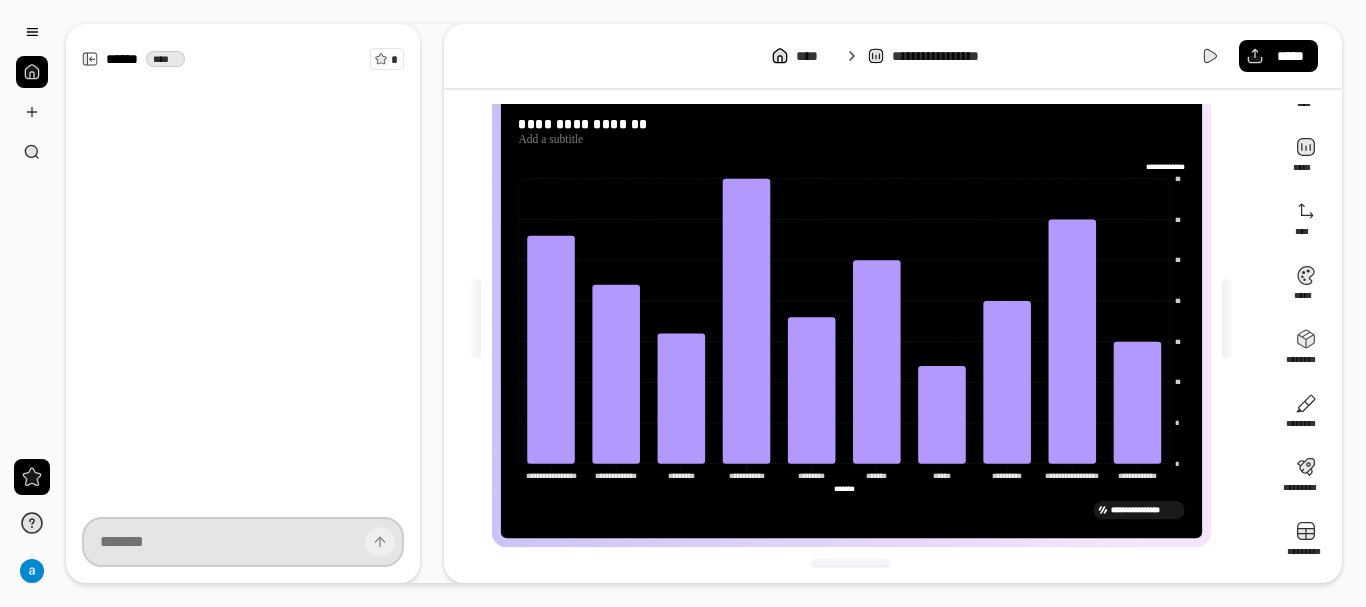 click at bounding box center [243, 542] 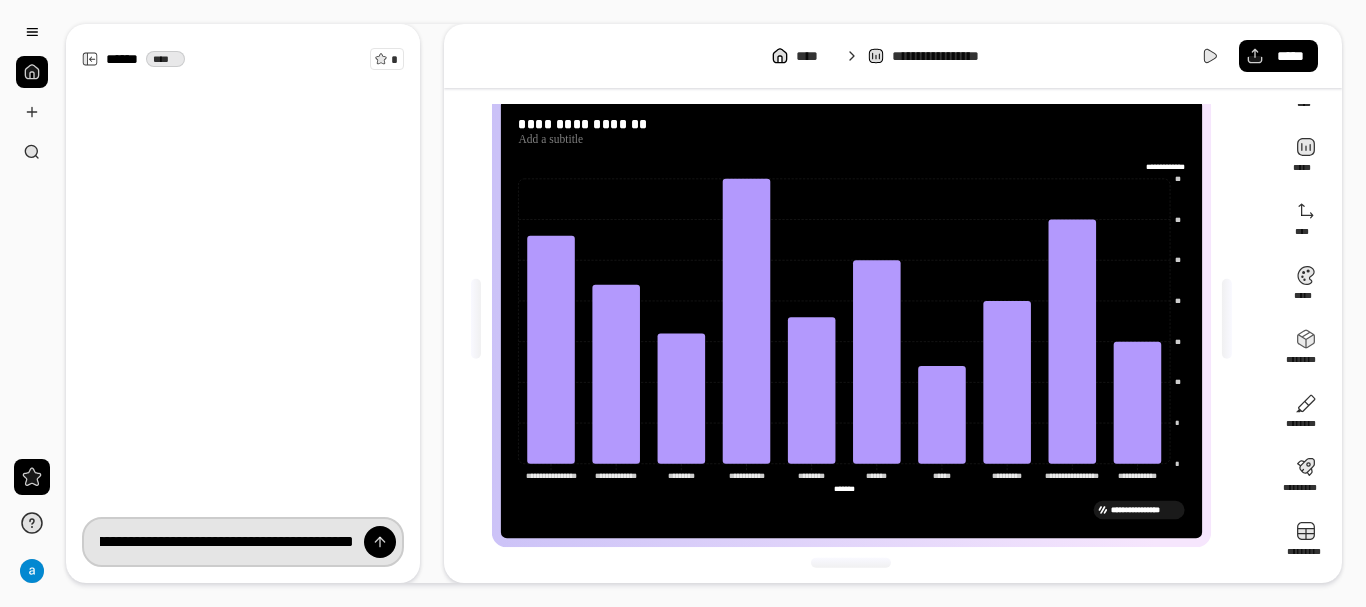 scroll, scrollTop: 0, scrollLeft: 119, axis: horizontal 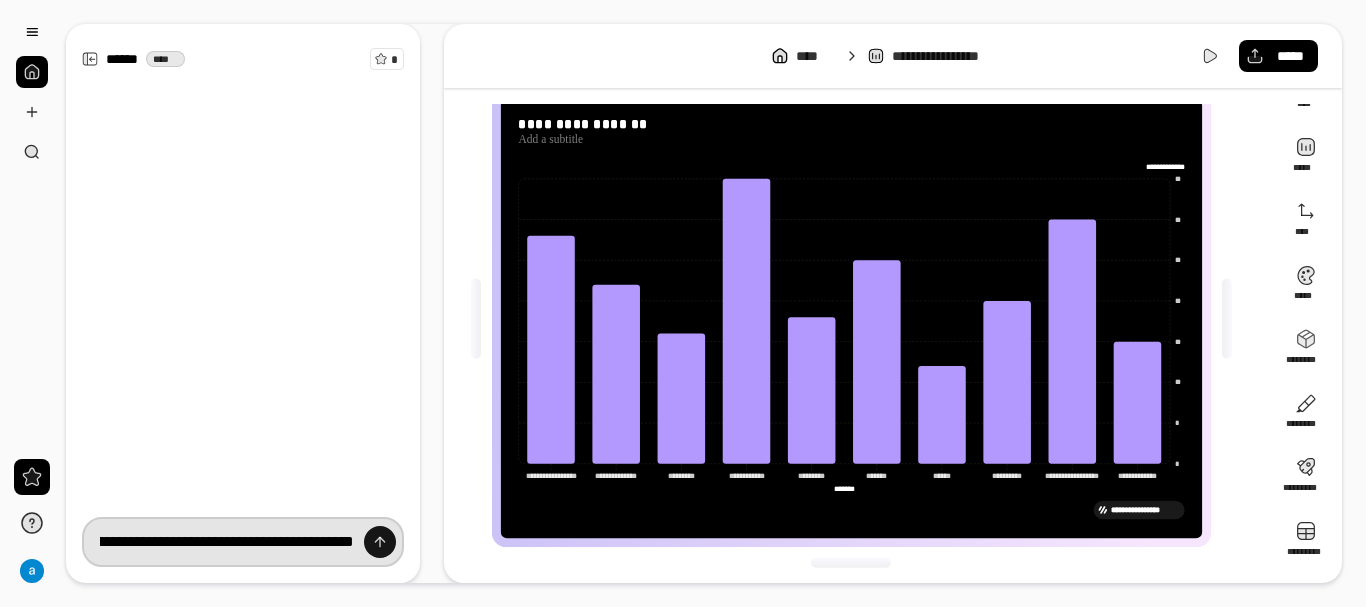 type on "**********" 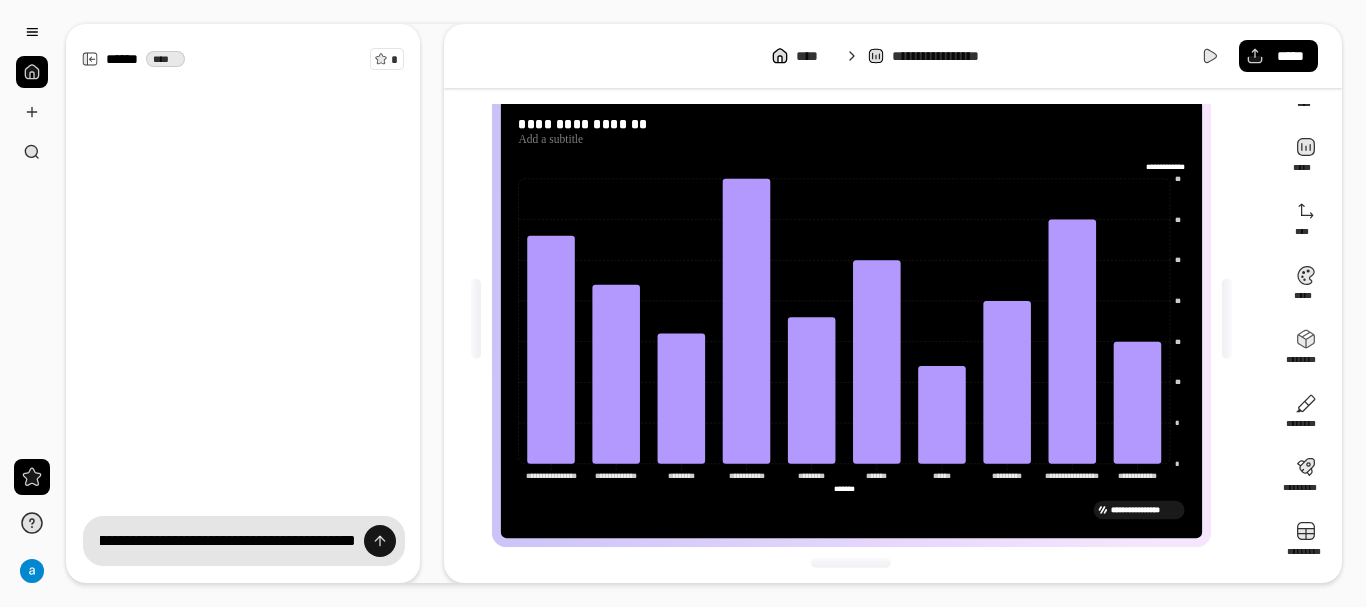 click at bounding box center (380, 541) 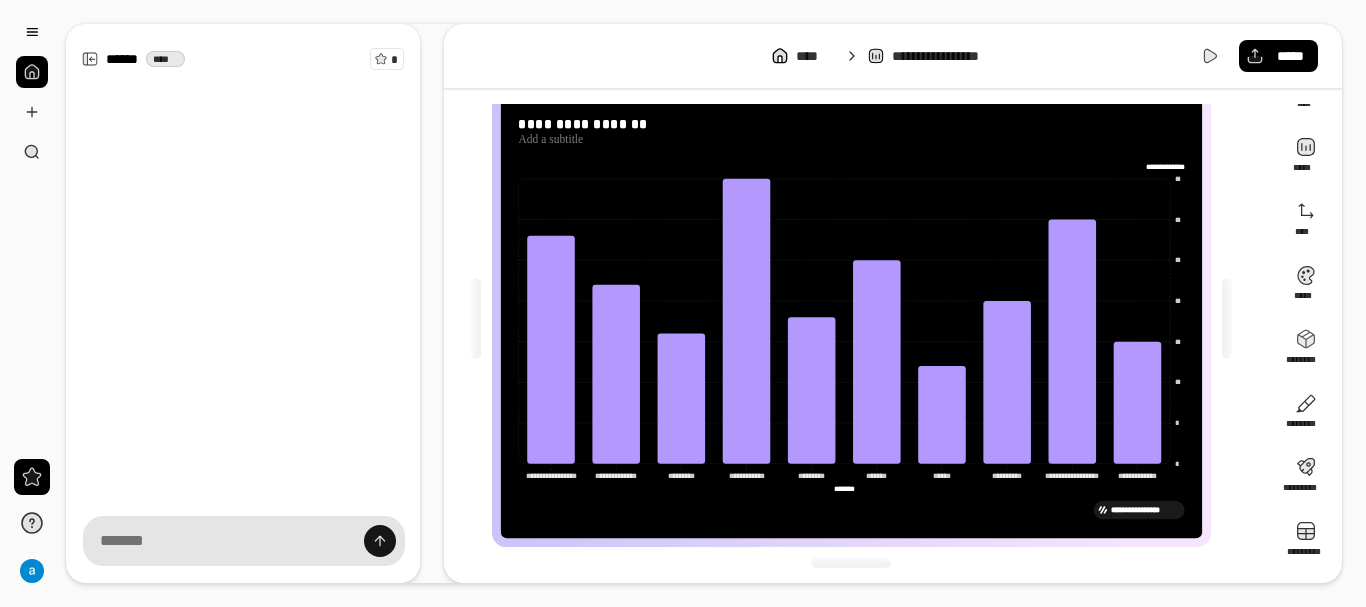 scroll, scrollTop: 0, scrollLeft: 0, axis: both 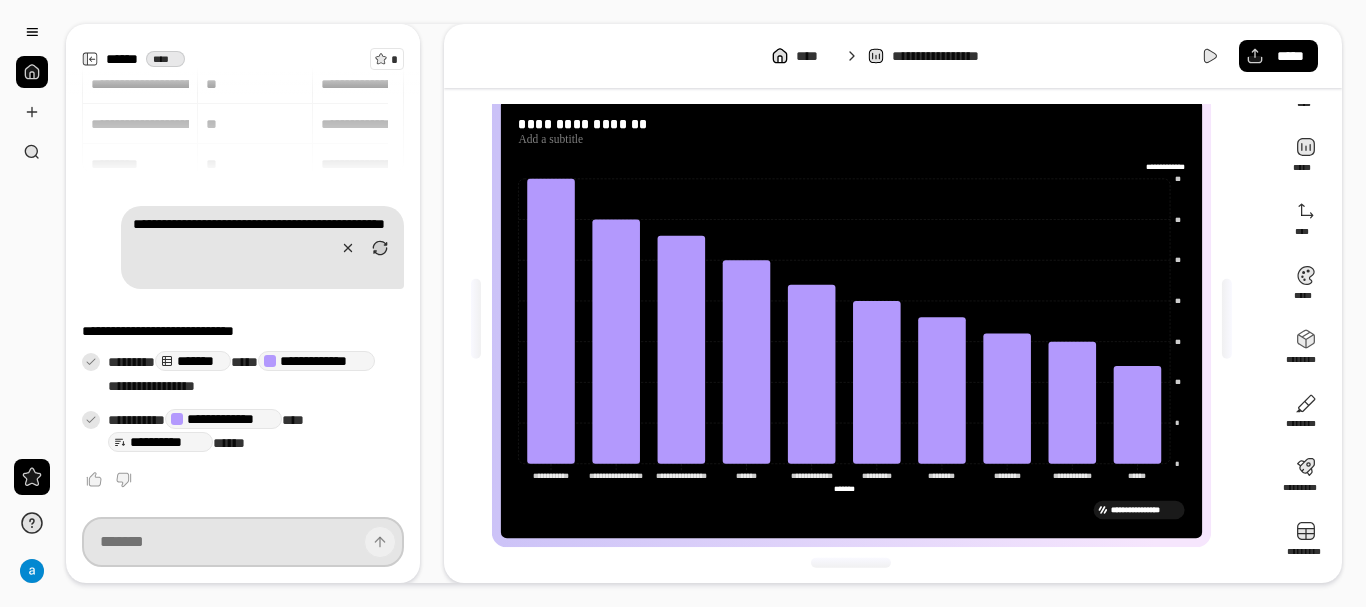 click at bounding box center [243, 542] 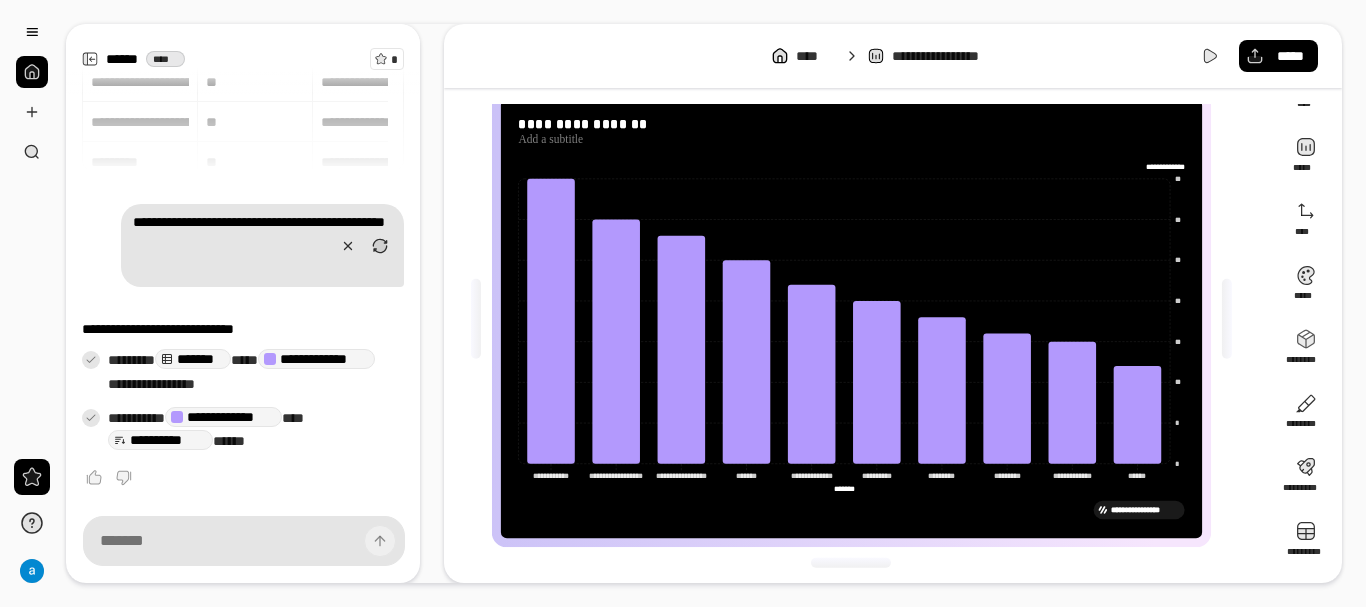 click on "**********" at bounding box center (243, 96) 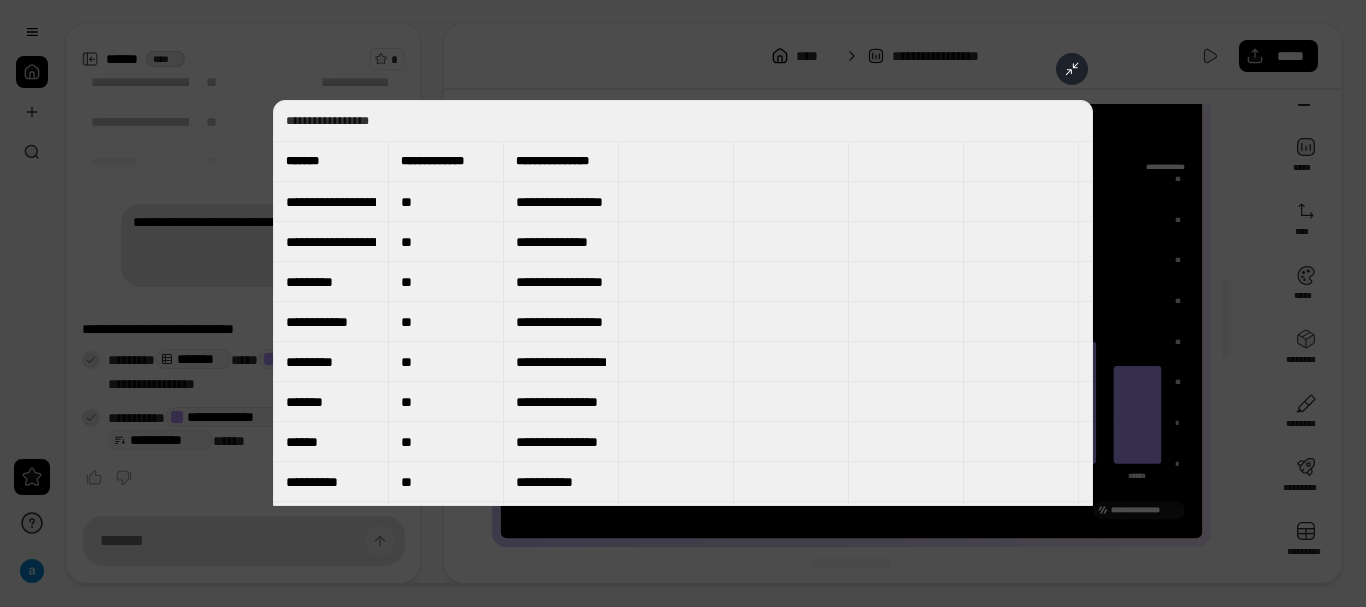 click 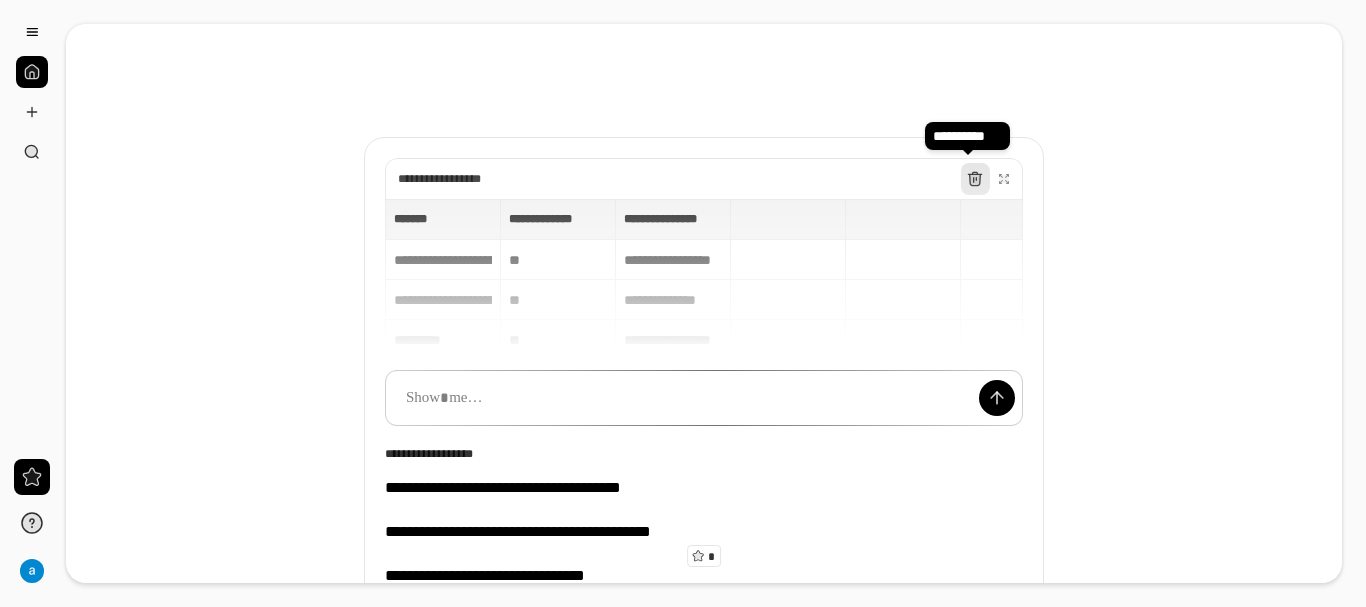click 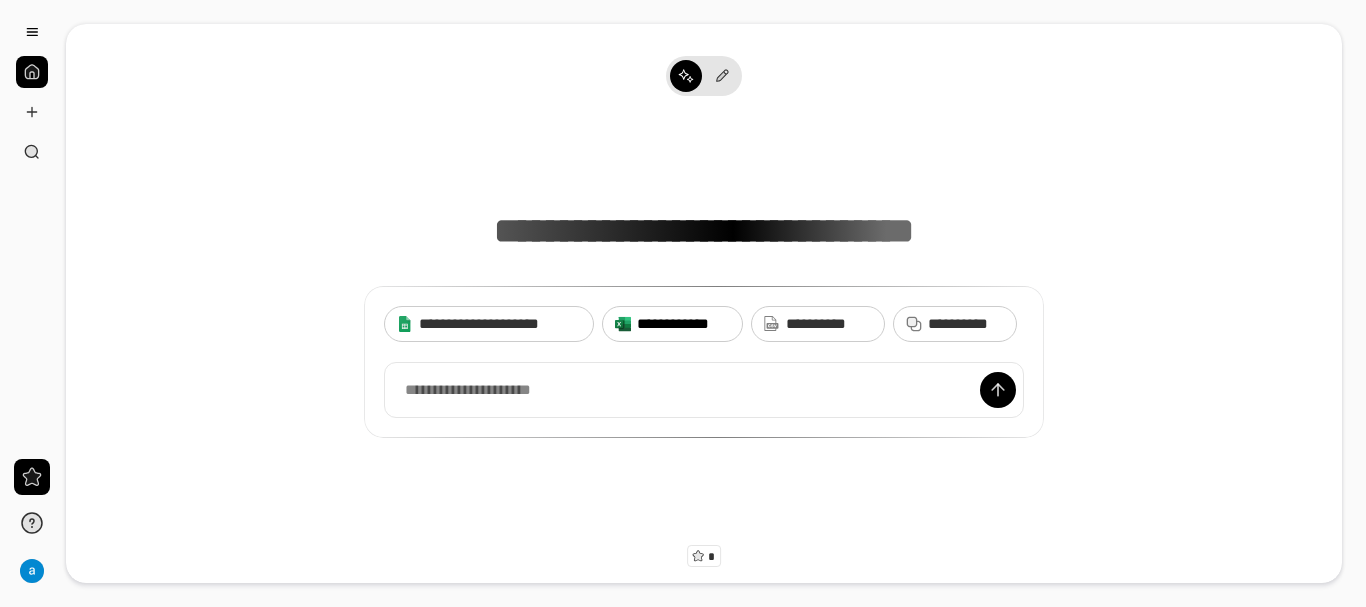 click on "**********" at bounding box center (683, 324) 